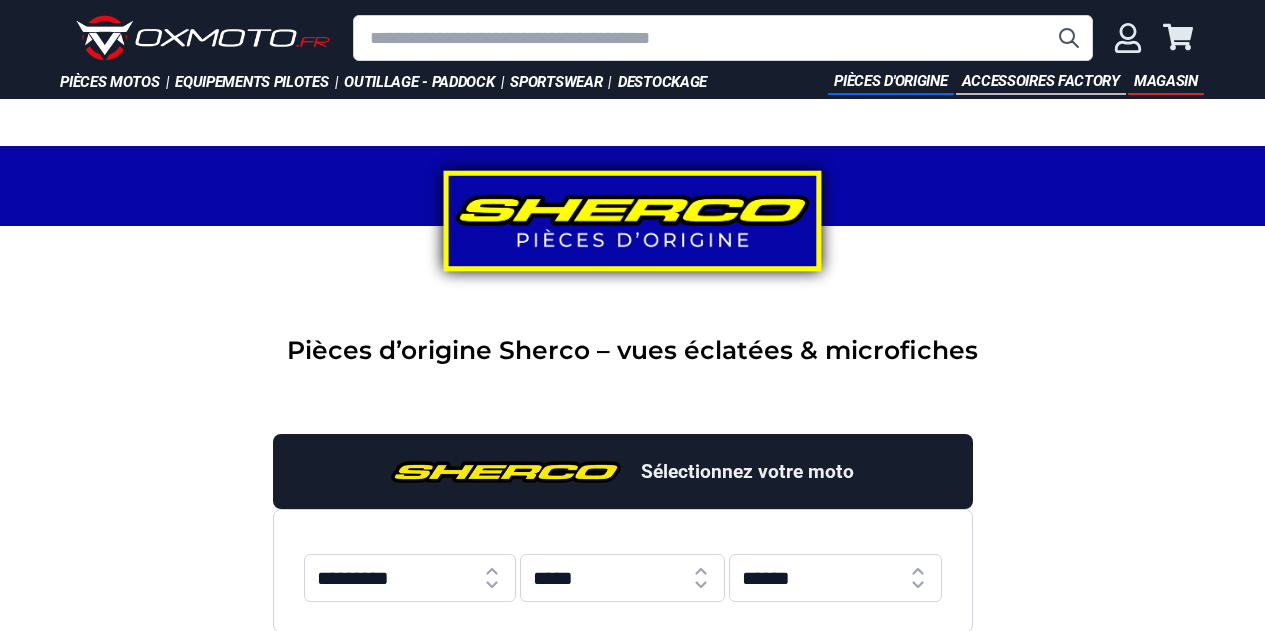 scroll, scrollTop: 200, scrollLeft: 0, axis: vertical 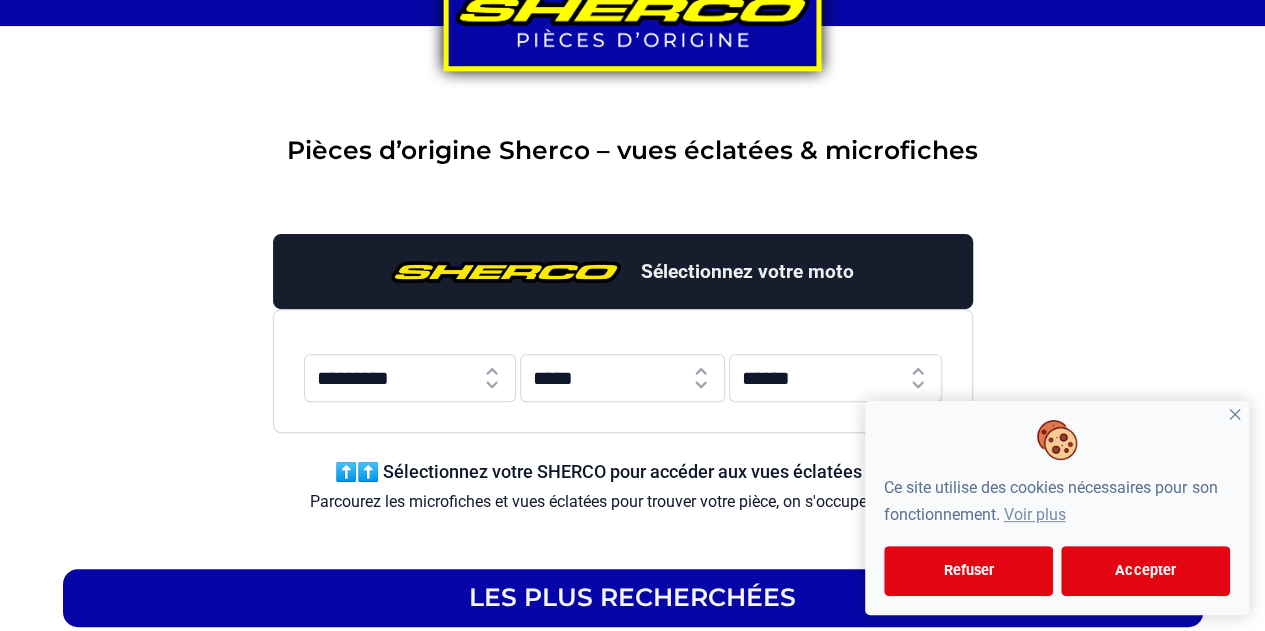 select on "***" 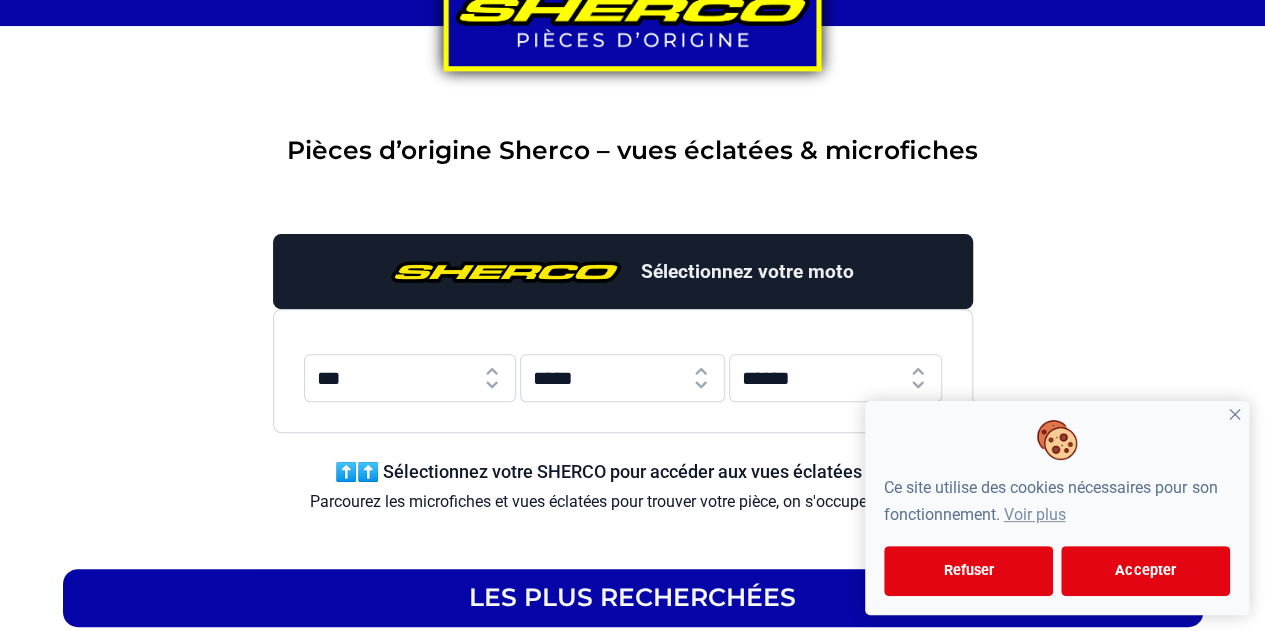 click on "********* *** ** *** *** *** *** *** ***" at bounding box center [410, 378] 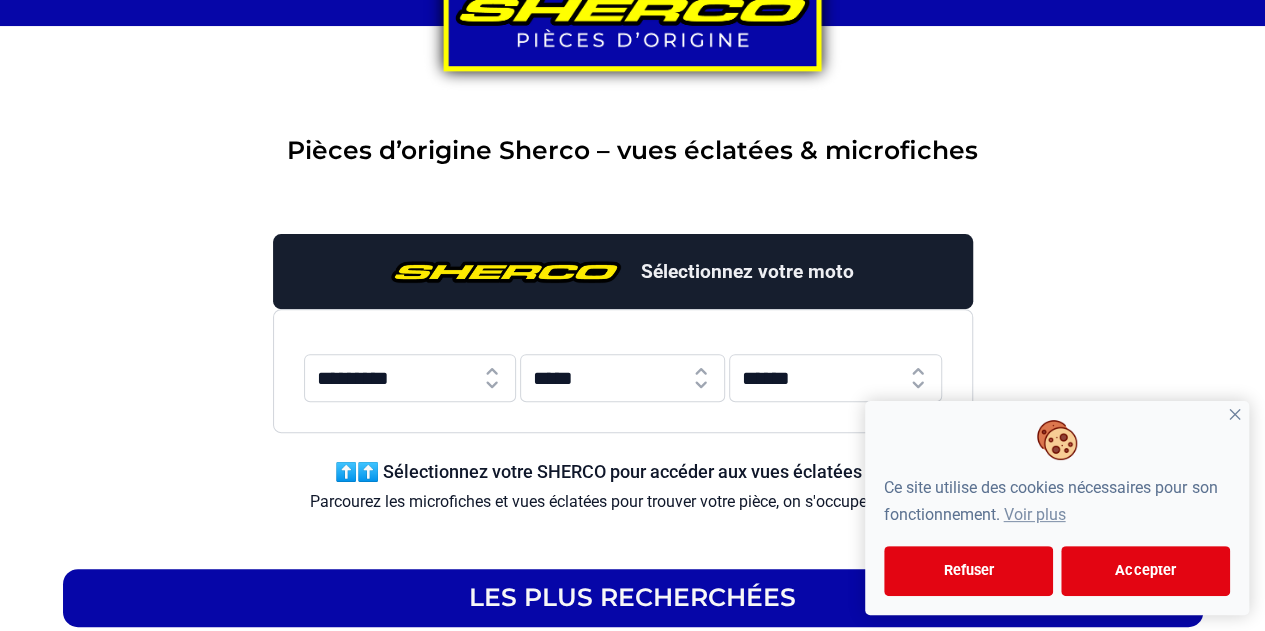 click on "***** **** **** **** **** **** **** **** **** **** **** **** **** **** **** ****" at bounding box center (622, 378) 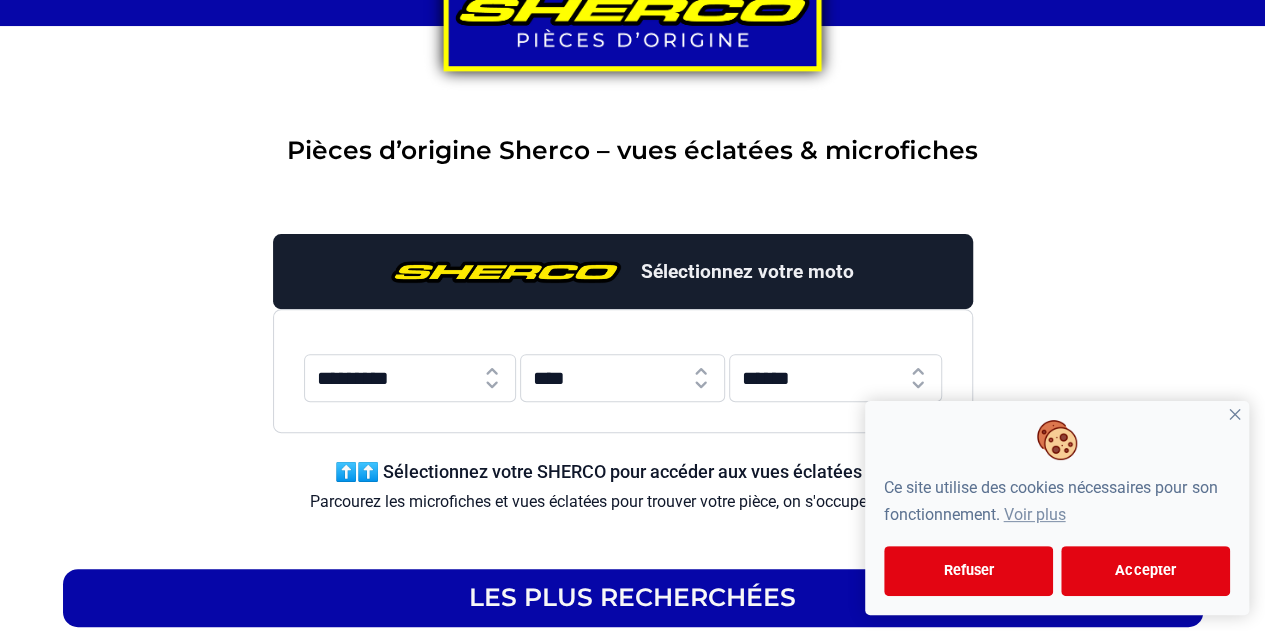 click on "***** **** **** **** **** **** **** **** **** **** **** **** **** **** **** ****" at bounding box center (622, 378) 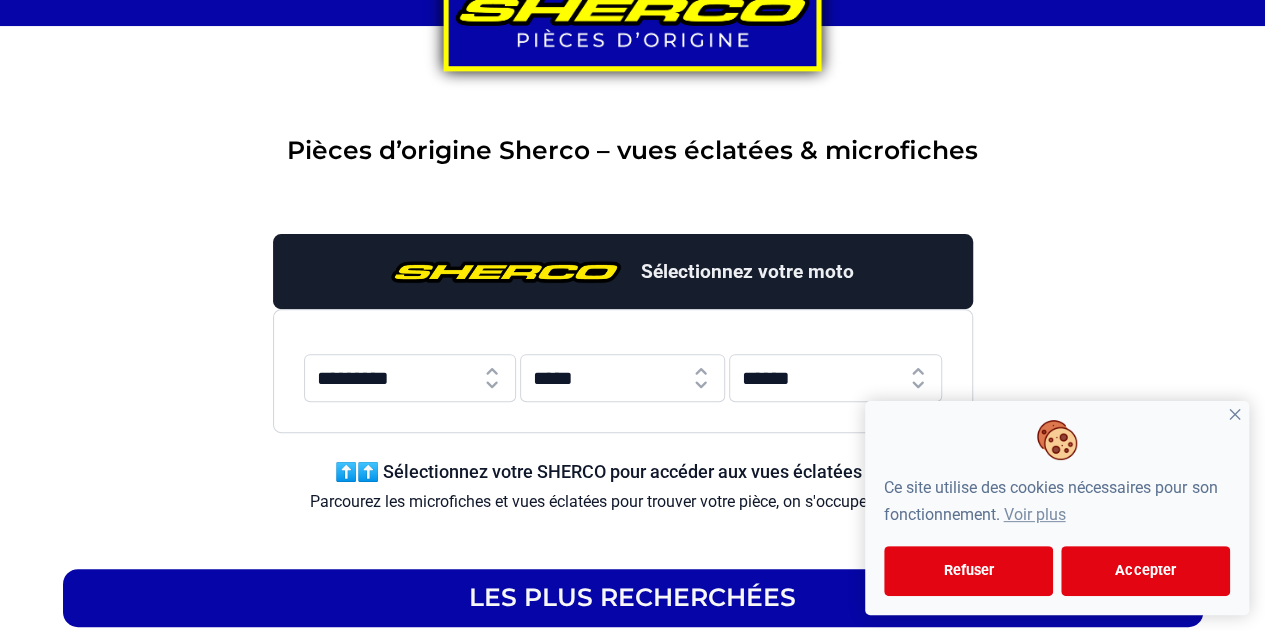 click on "**********" at bounding box center [623, 371] 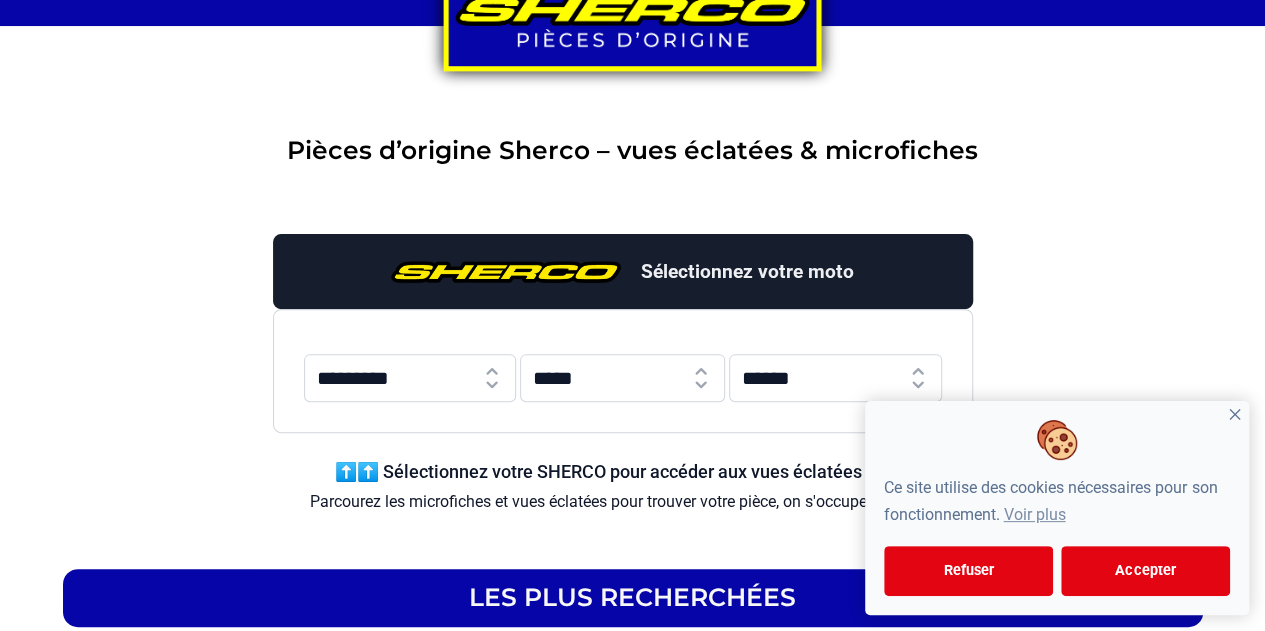 click on "✕" at bounding box center [1235, 415] 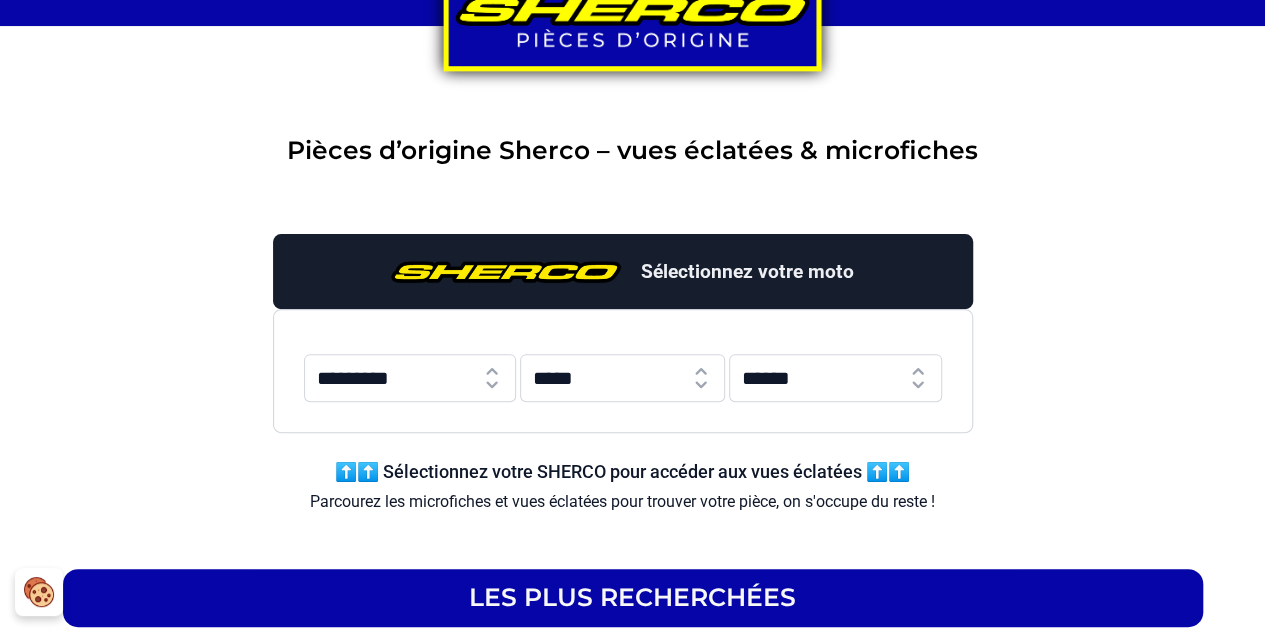 click on "**********" at bounding box center (835, 378) 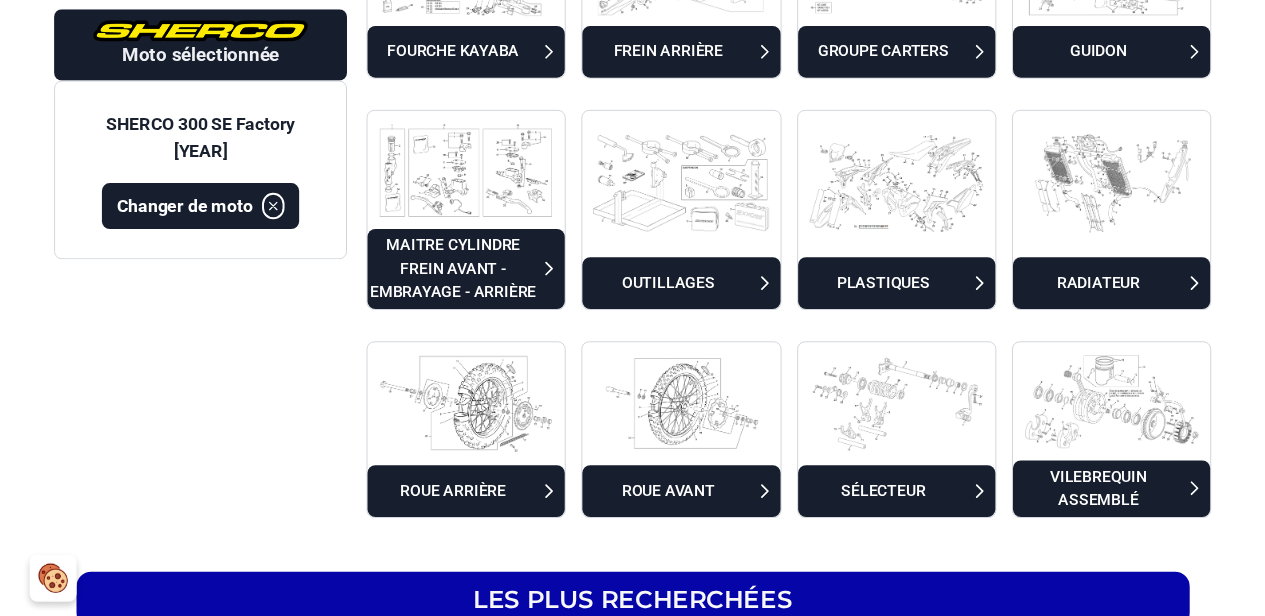 scroll, scrollTop: 1200, scrollLeft: 0, axis: vertical 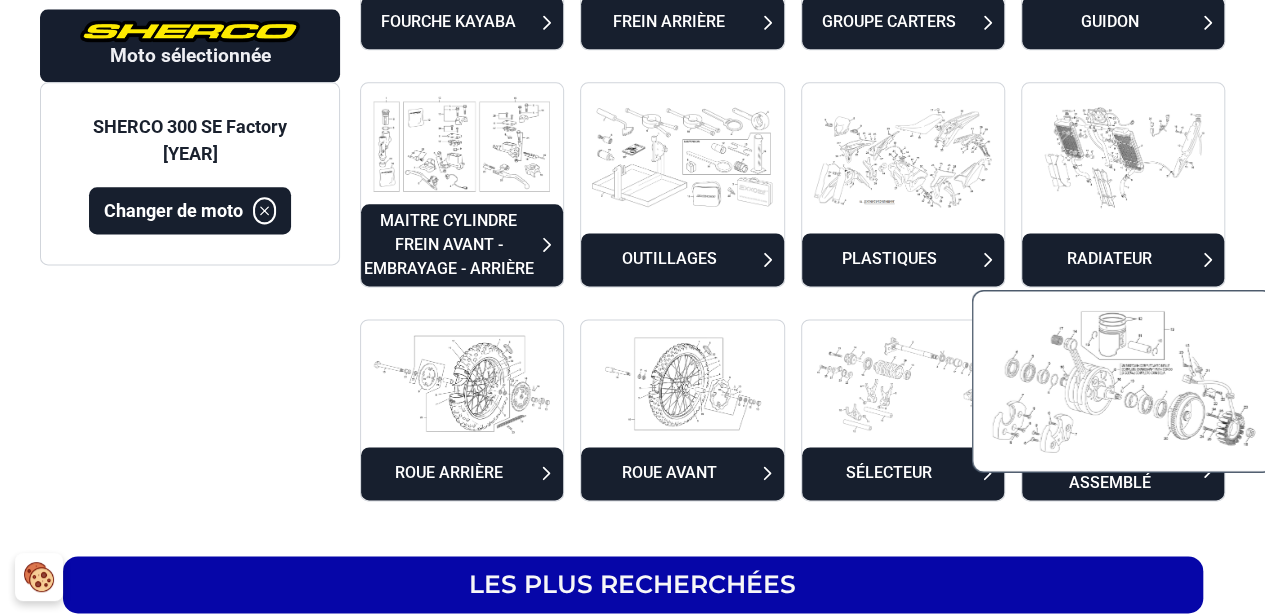 click at bounding box center [1122, 380] 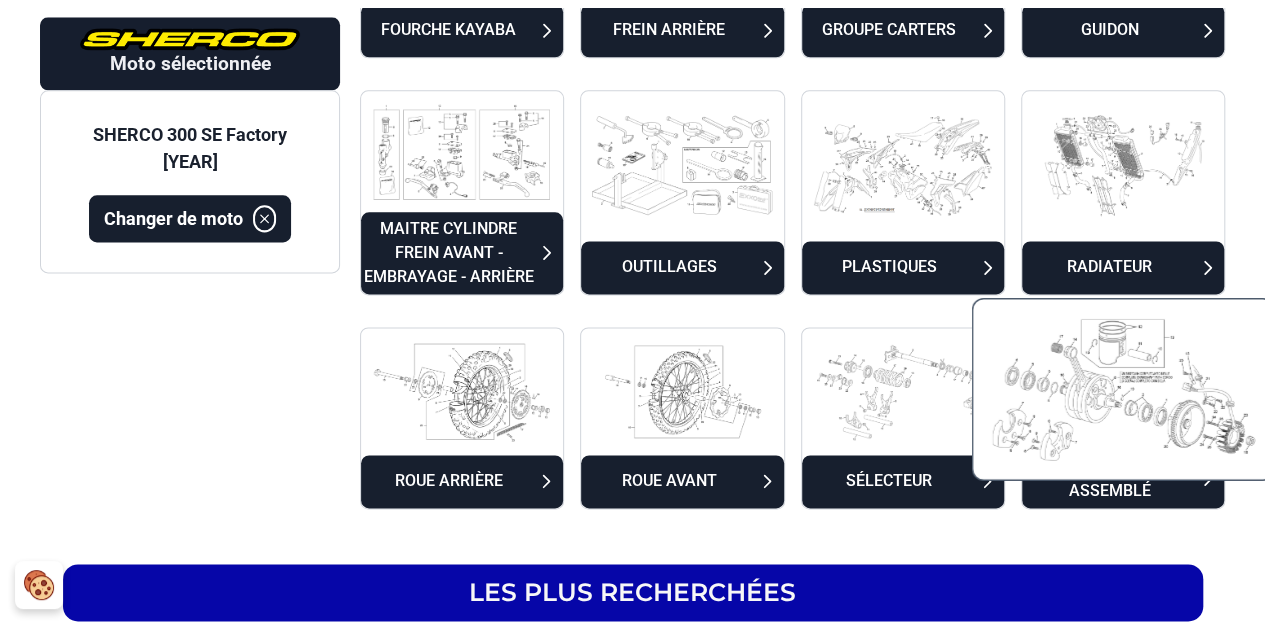 scroll, scrollTop: 414, scrollLeft: 0, axis: vertical 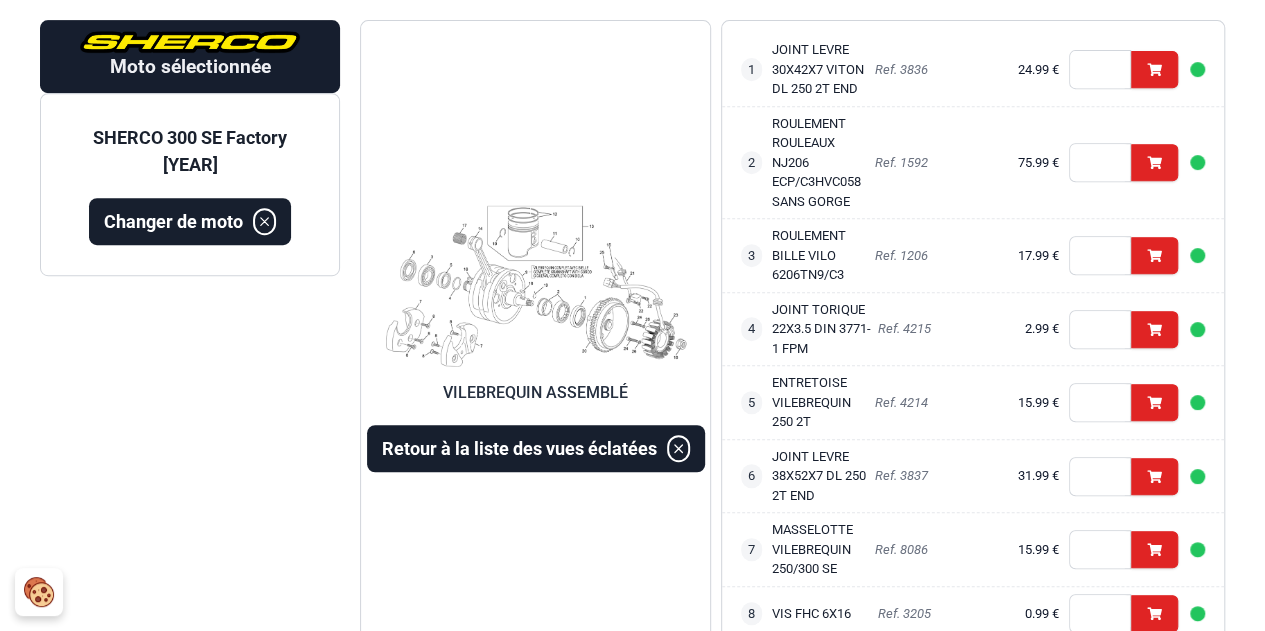 click at bounding box center (535, 285) 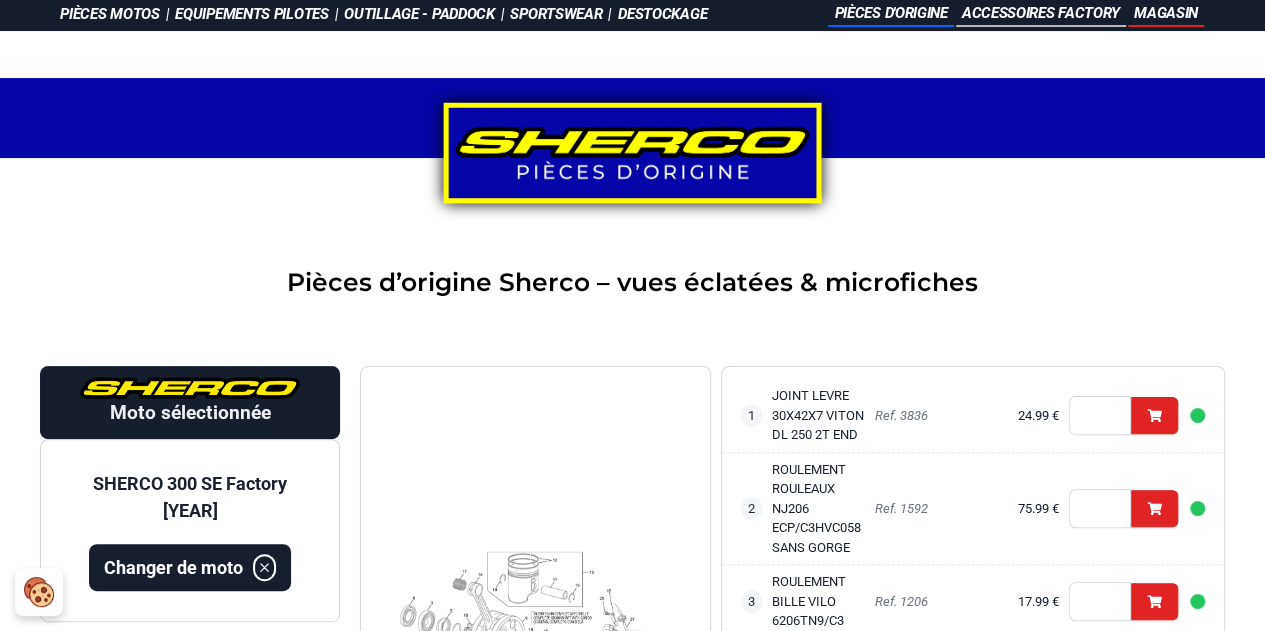 scroll, scrollTop: 100, scrollLeft: 0, axis: vertical 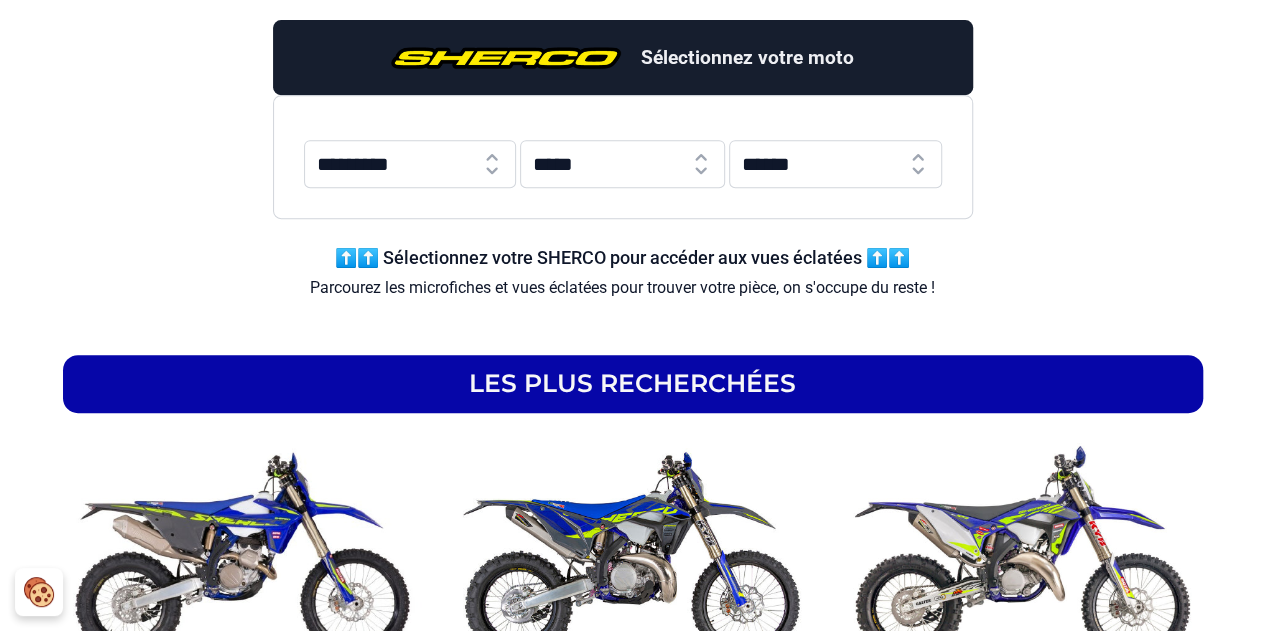 click on "**********" at bounding box center (835, 164) 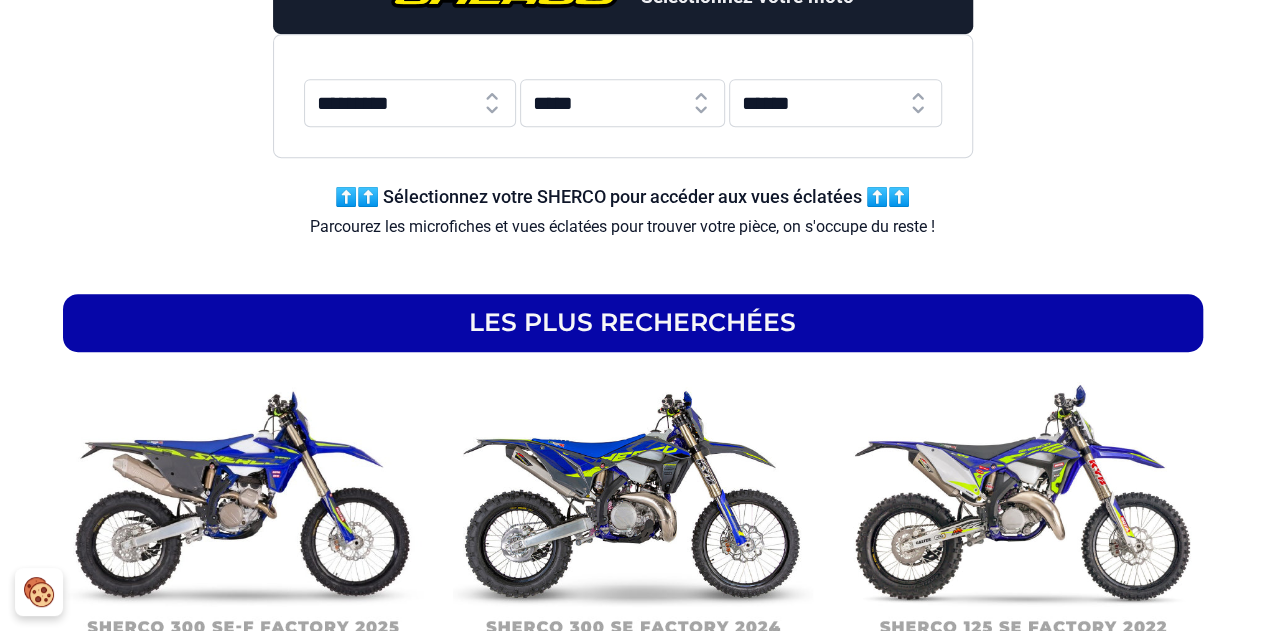 scroll, scrollTop: 314, scrollLeft: 0, axis: vertical 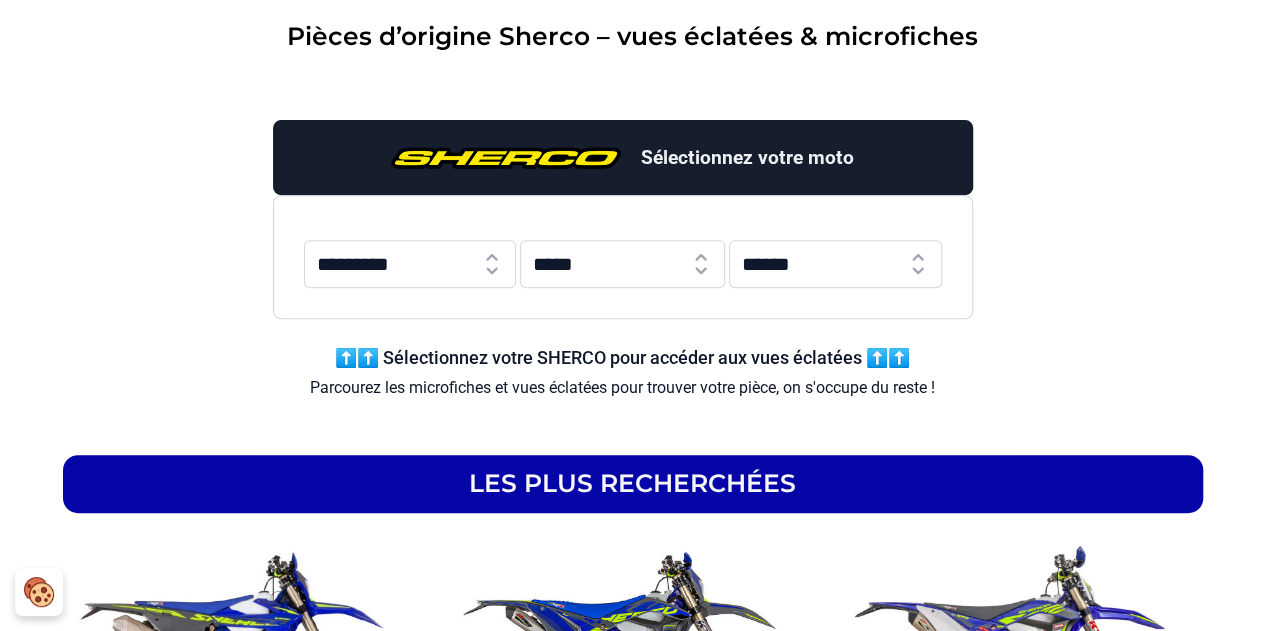 click on "Les plus recherchées" at bounding box center (633, 484) 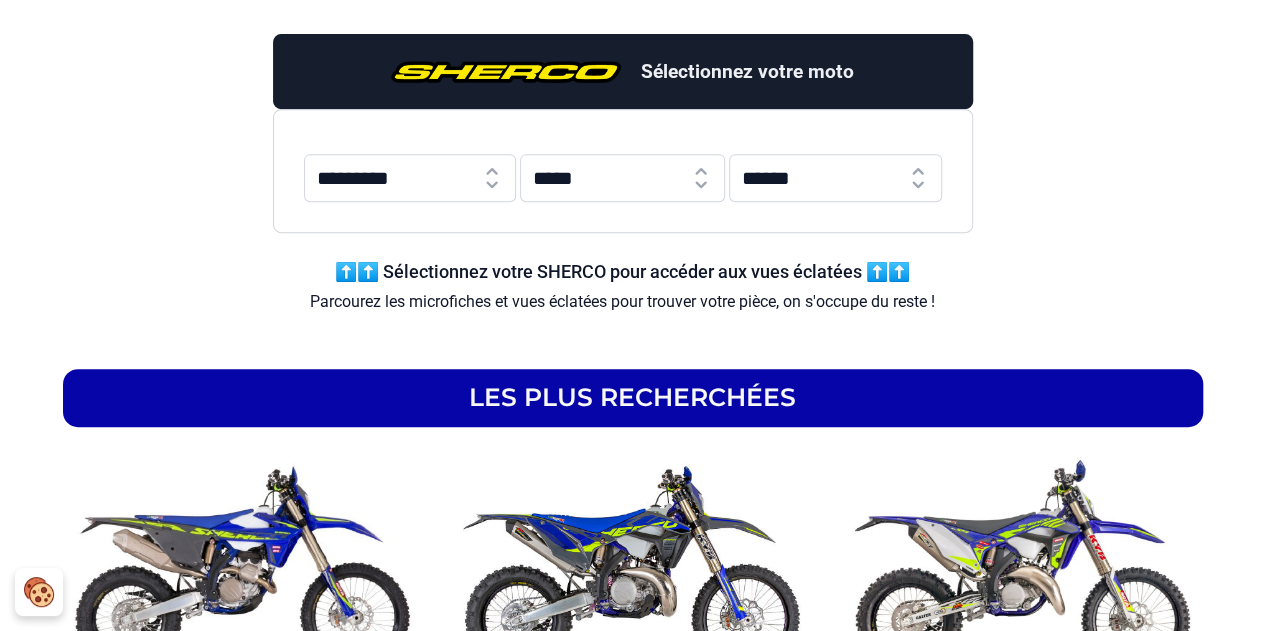 scroll, scrollTop: 300, scrollLeft: 0, axis: vertical 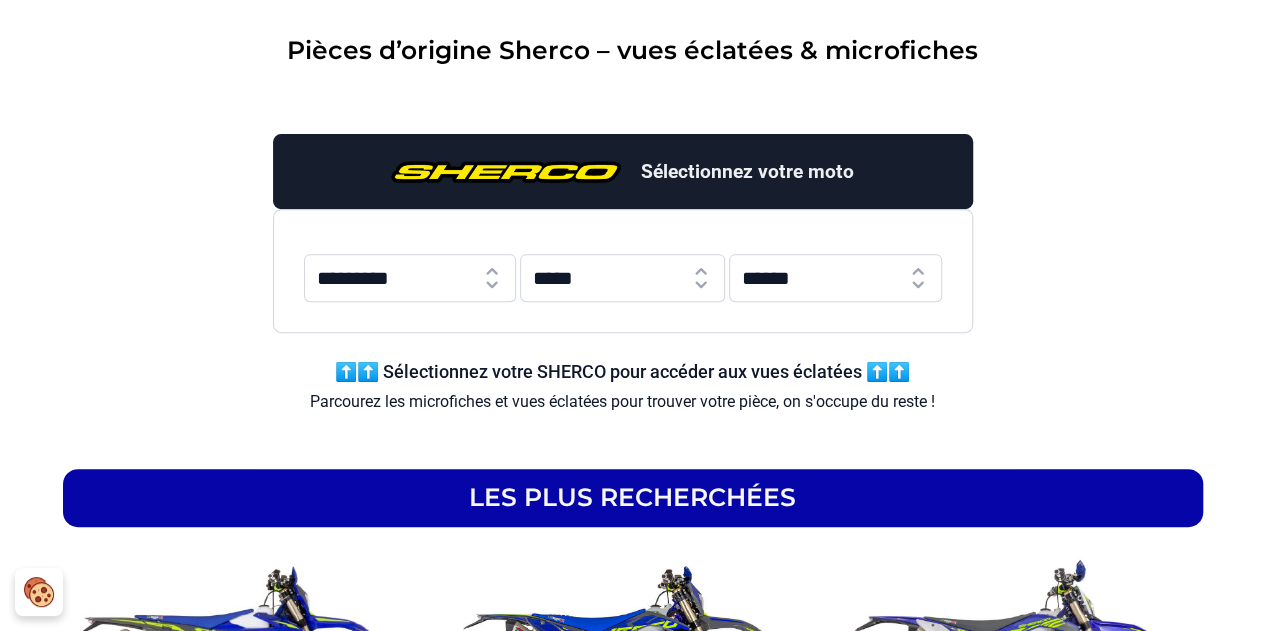 click on "***** **** **** **** **** **** **** **** **** **** **** **** **** **** **** ****" at bounding box center (622, 278) 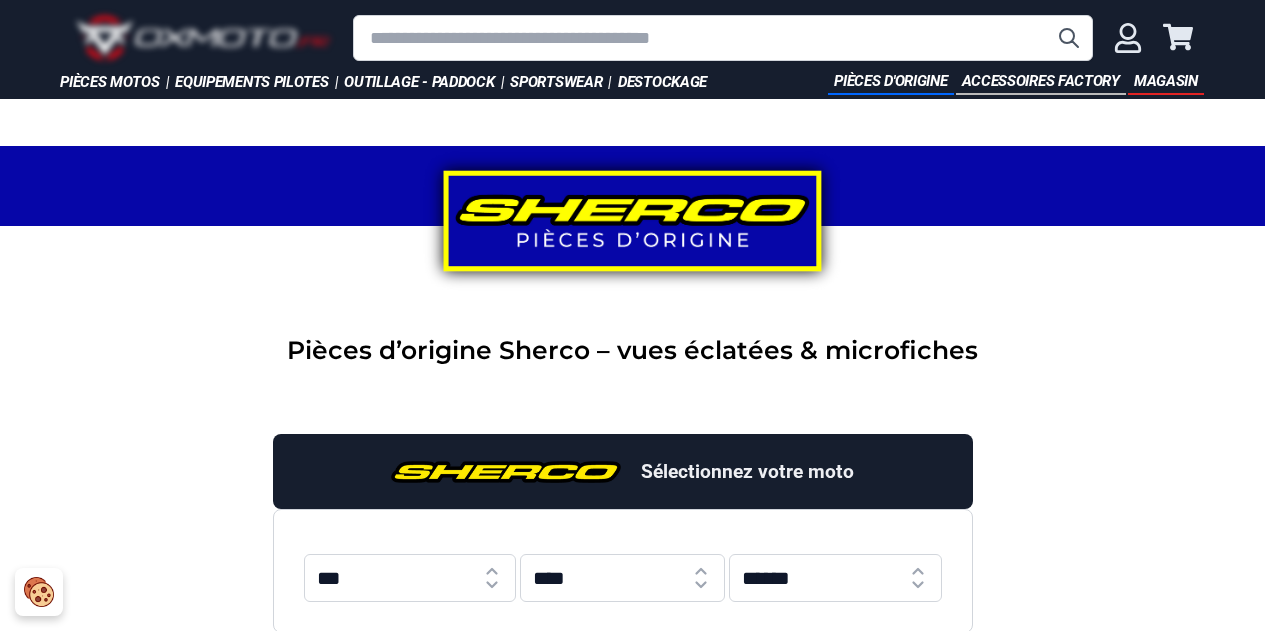 select on "***" 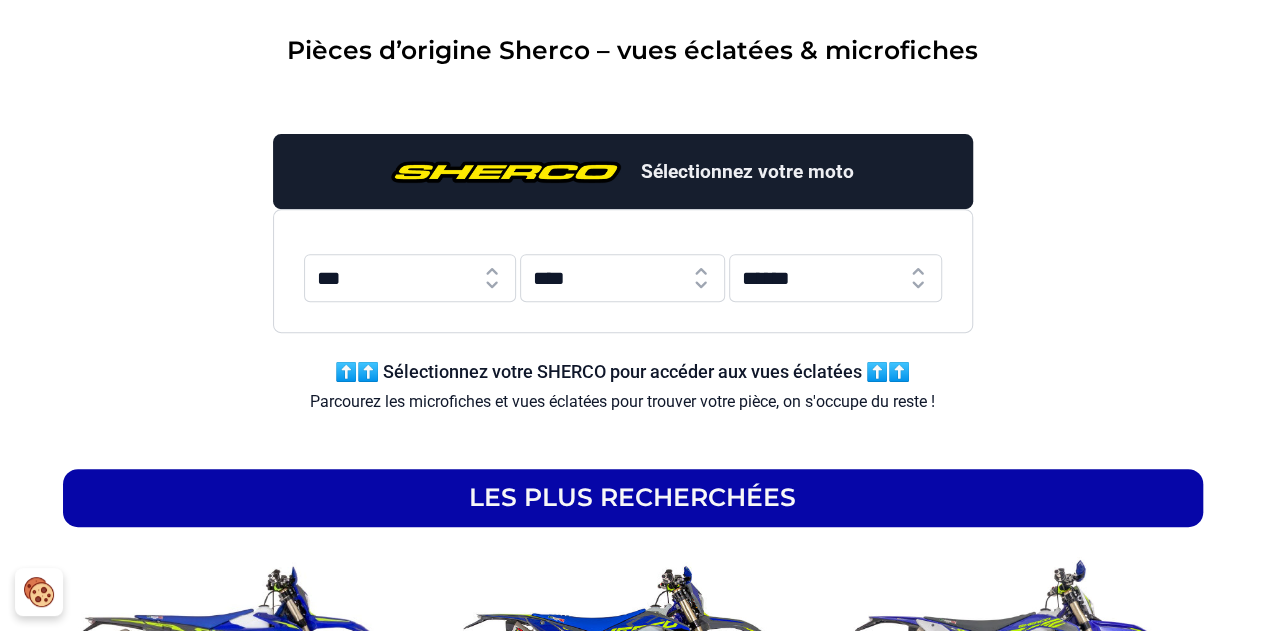 click on "******" at bounding box center [835, 278] 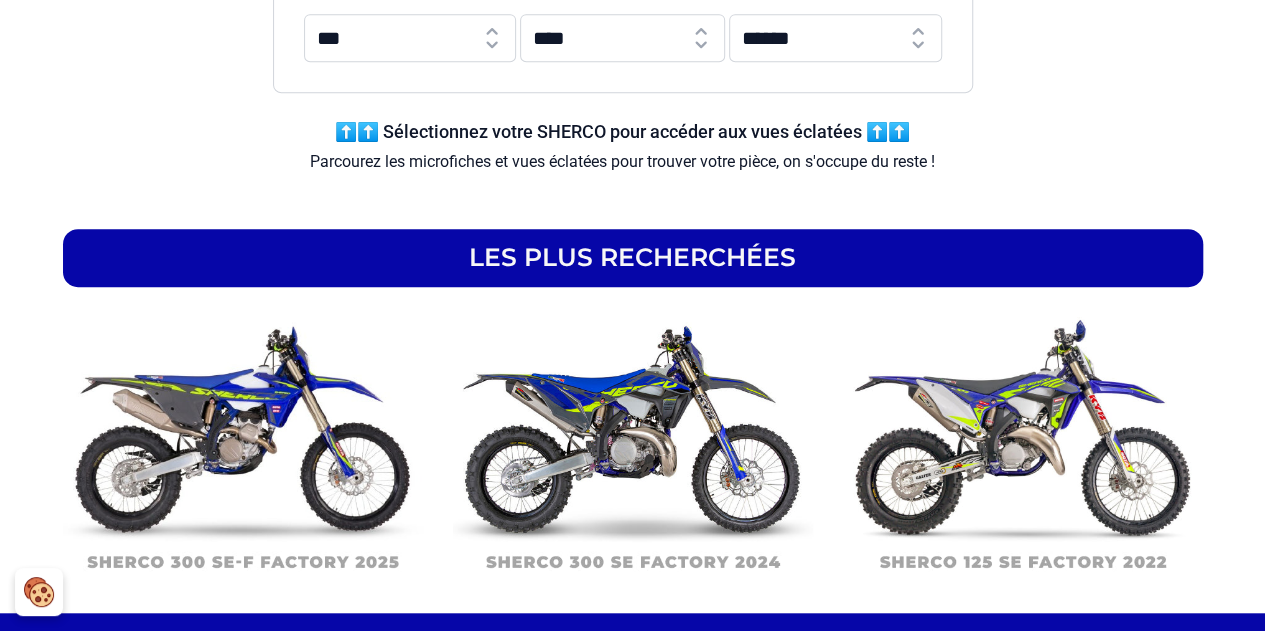 scroll, scrollTop: 500, scrollLeft: 0, axis: vertical 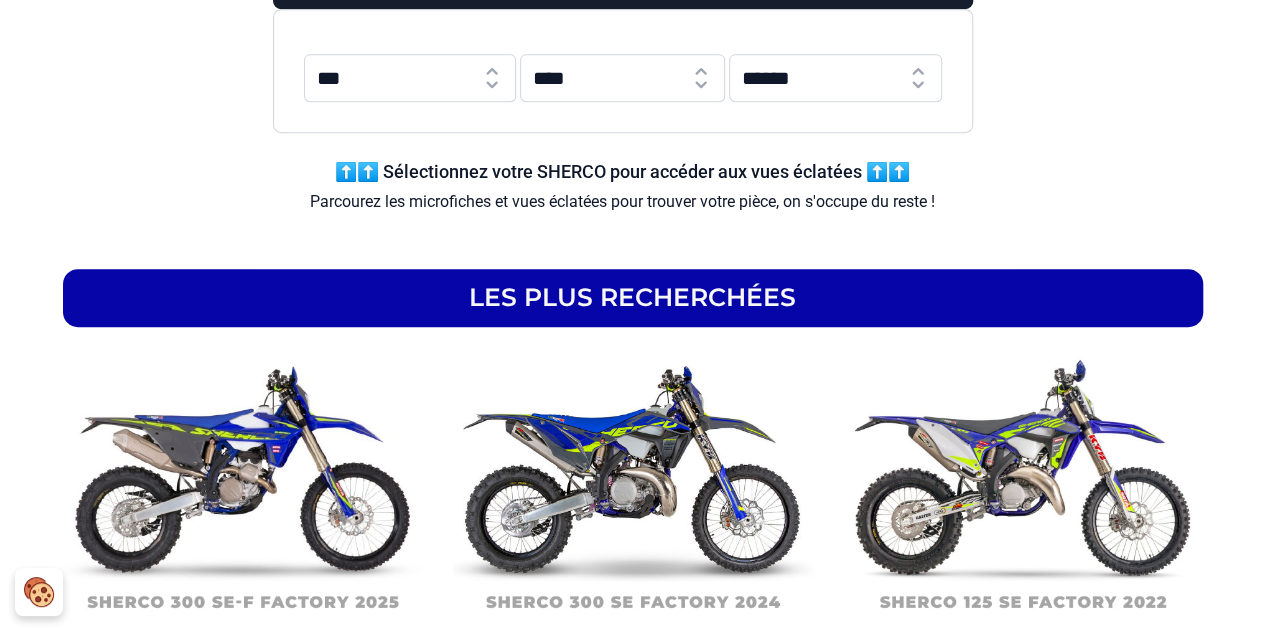 click on "******" at bounding box center (835, 78) 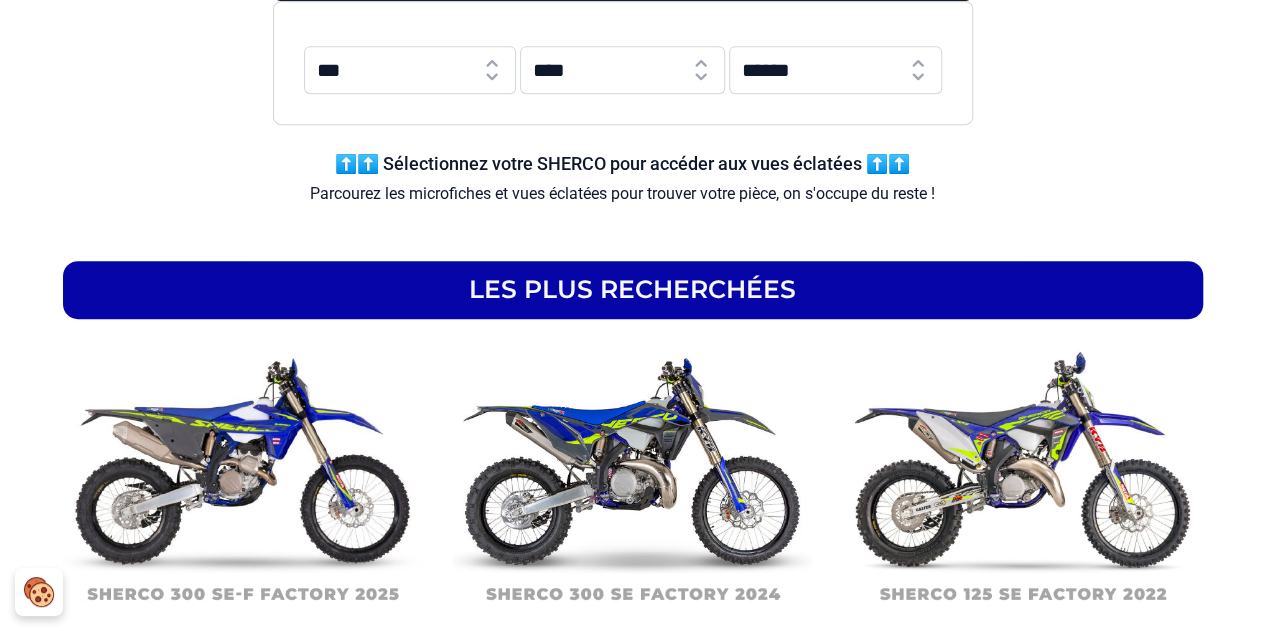 scroll, scrollTop: 500, scrollLeft: 0, axis: vertical 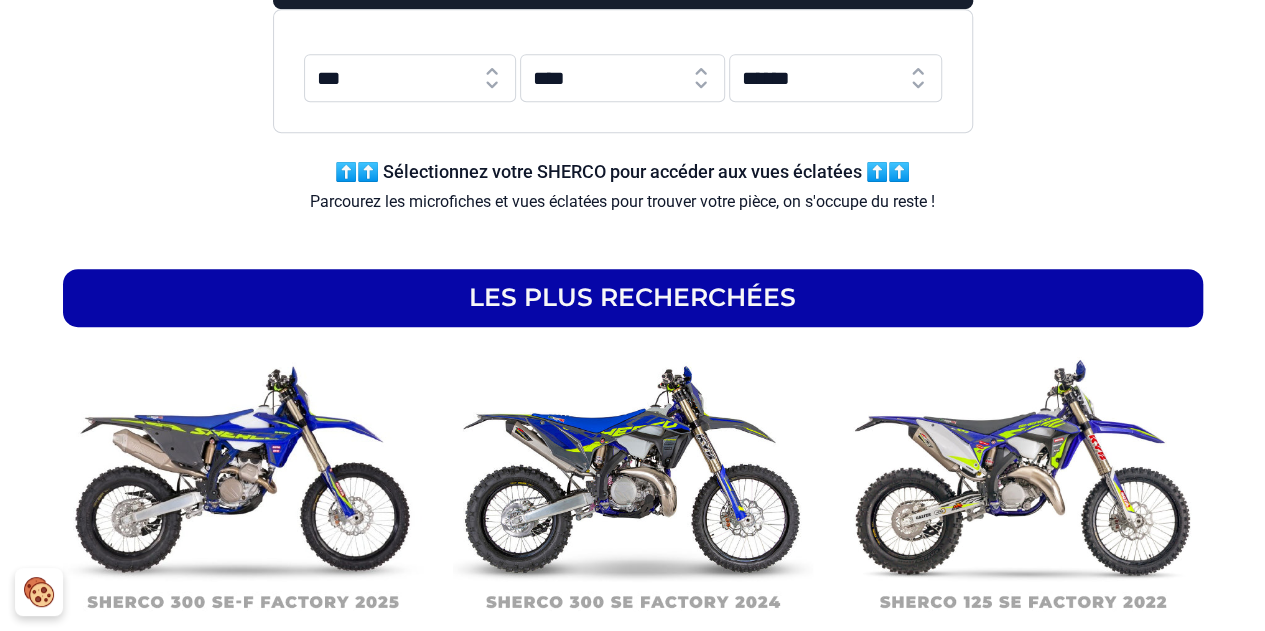 click on "***** **** **** **** **** **** **** **** **** **** **** **** **** **** **** ****" at bounding box center [622, 78] 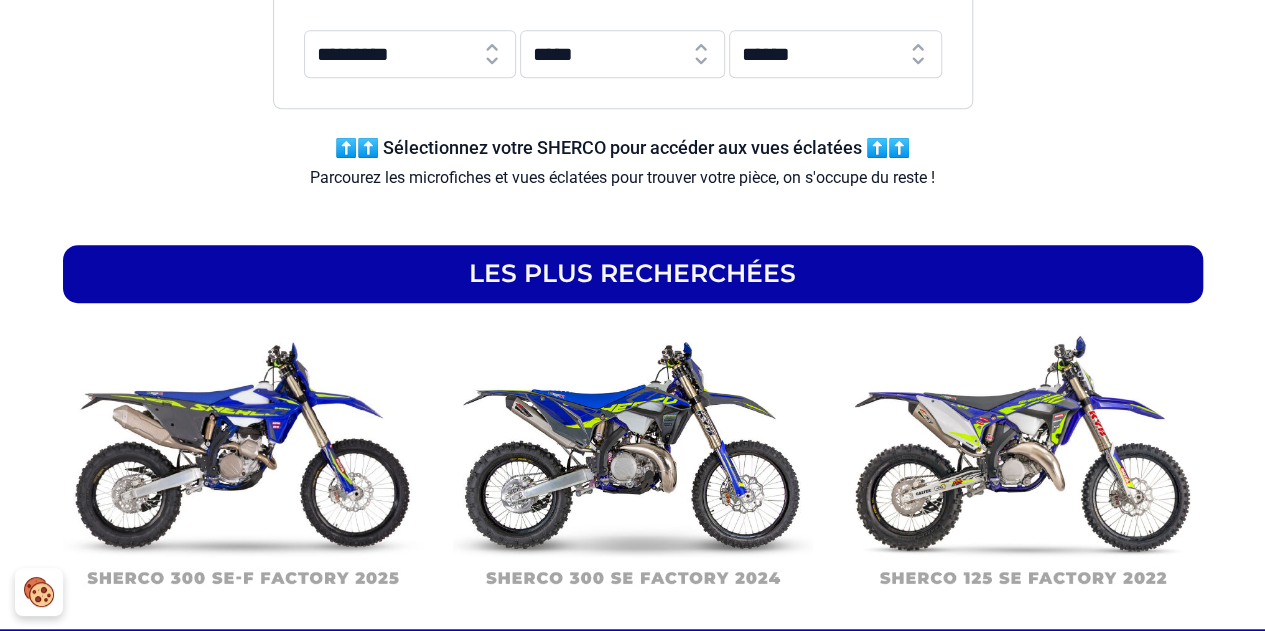 scroll, scrollTop: 500, scrollLeft: 0, axis: vertical 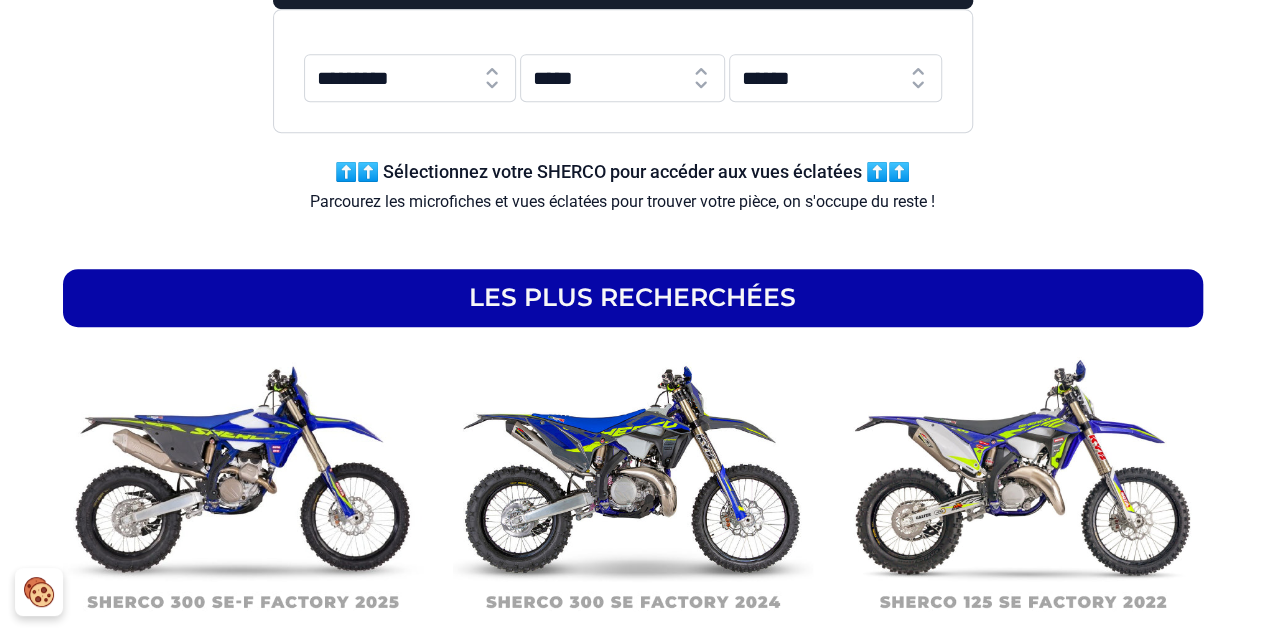 click on "***** **** **** **** **** **** **** **** **** **** **** **** **** **** **** ****" at bounding box center (622, 78) 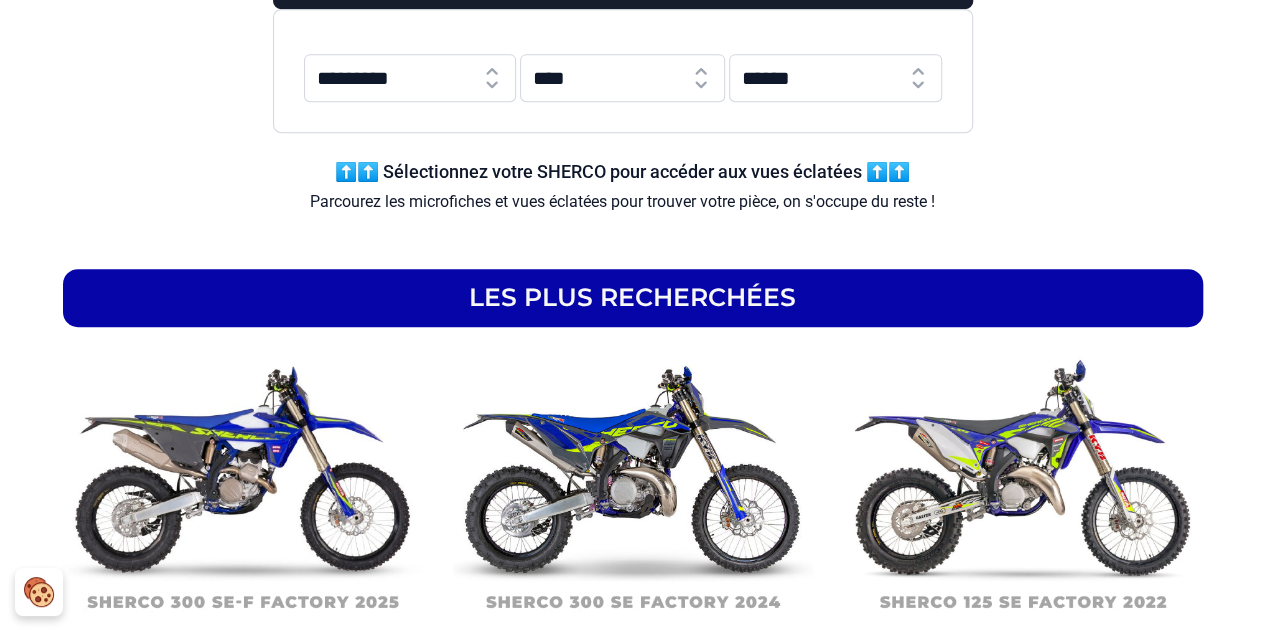 click on "***** **** **** **** **** **** **** **** **** **** **** **** **** **** **** ****" at bounding box center [622, 78] 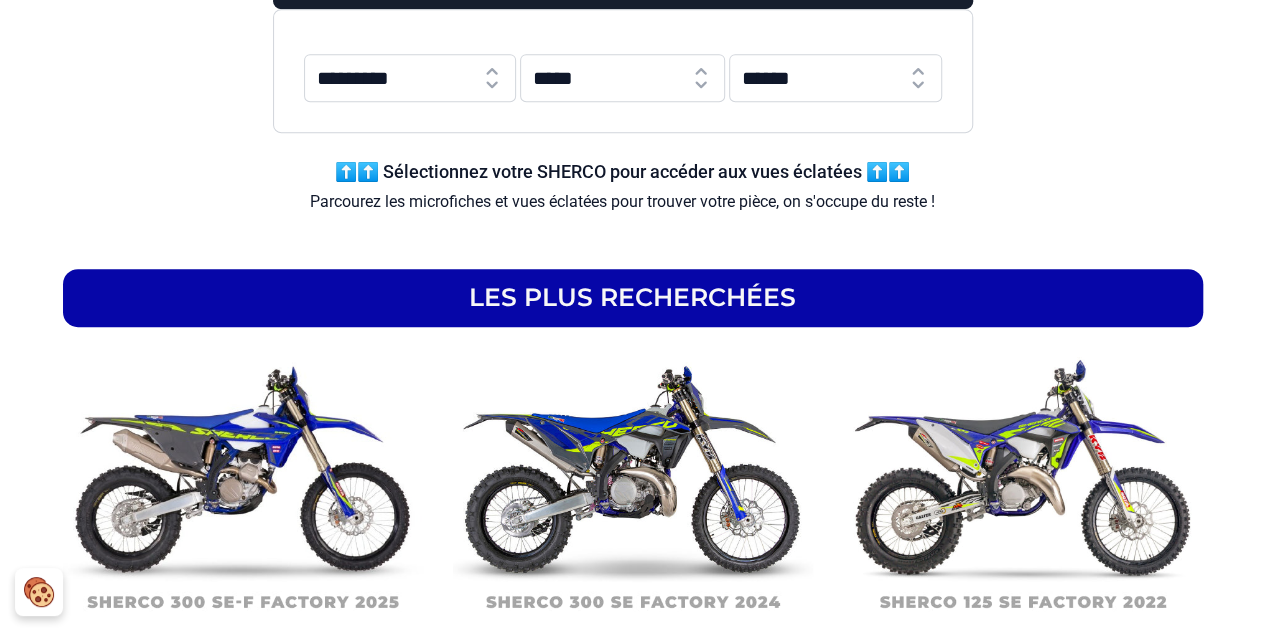 scroll, scrollTop: 600, scrollLeft: 0, axis: vertical 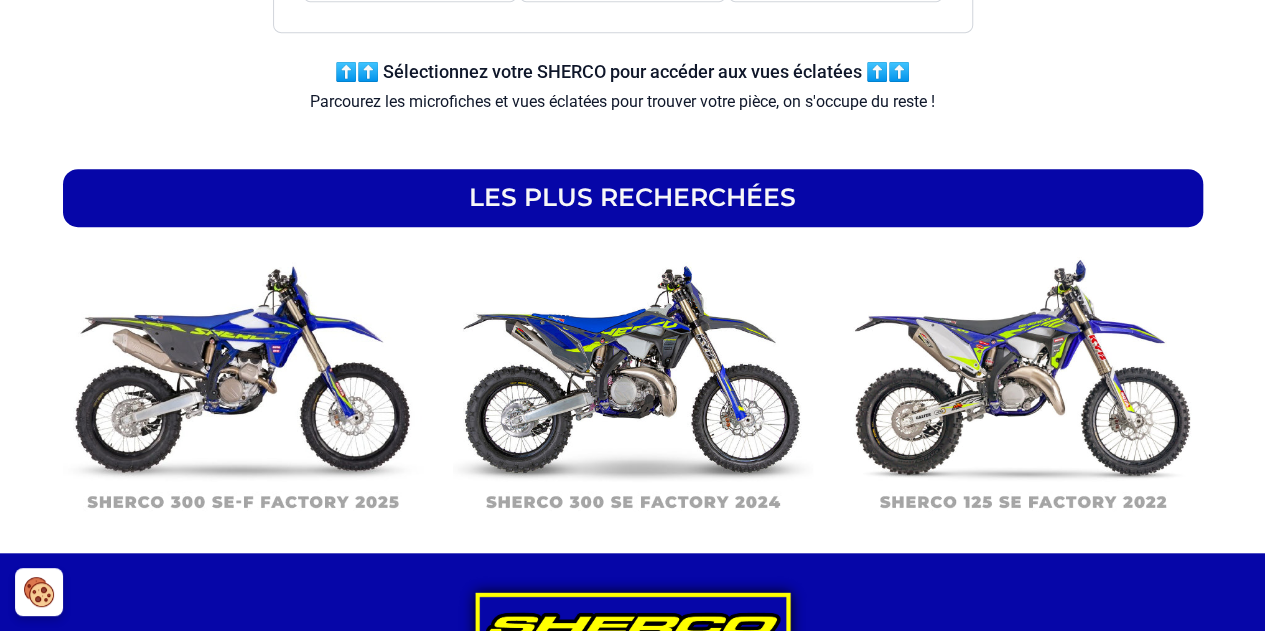 click at bounding box center (633, 387) 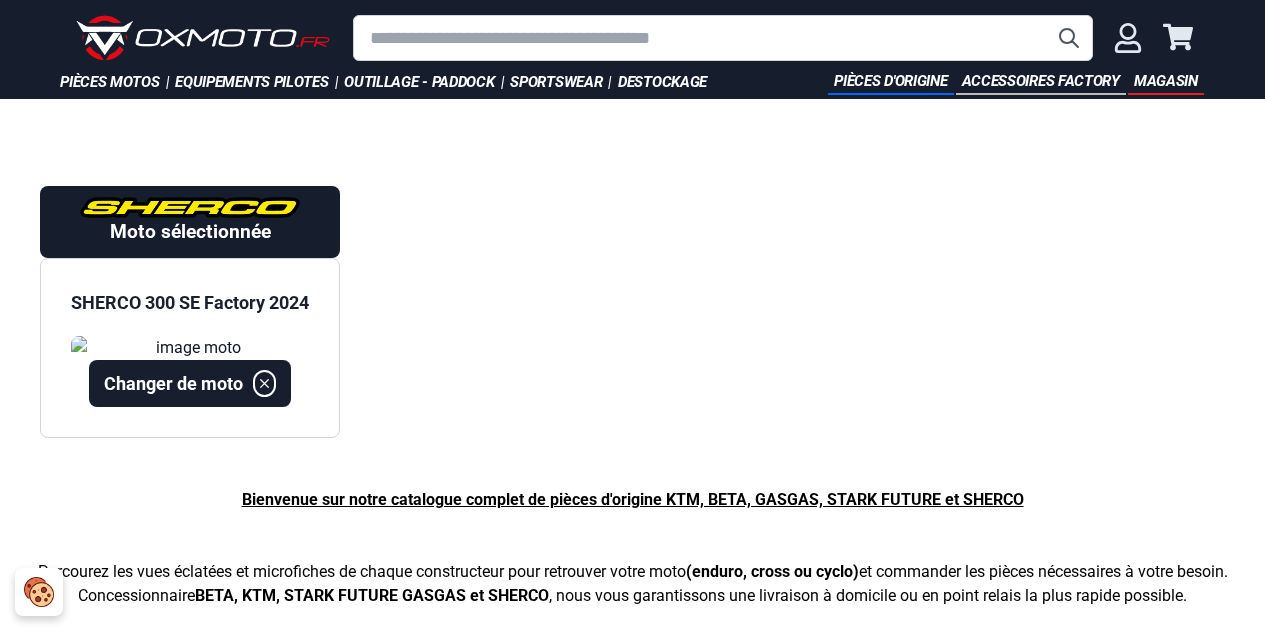 scroll, scrollTop: 0, scrollLeft: 0, axis: both 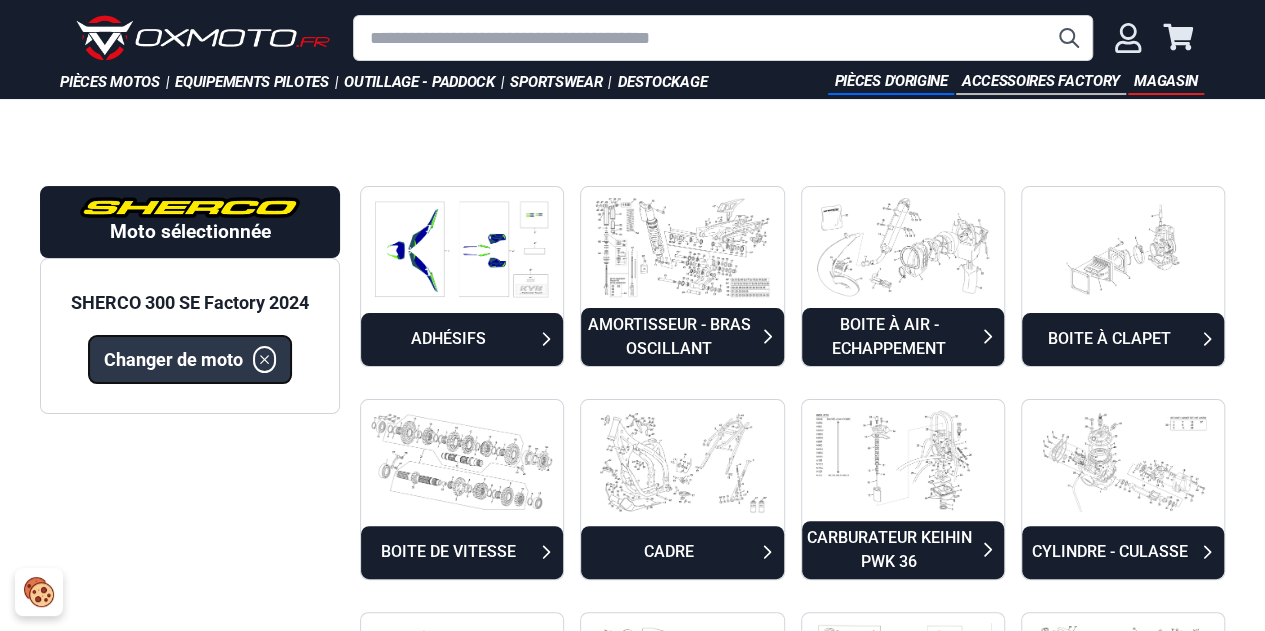 click on "Changer de moto" at bounding box center (173, 359) 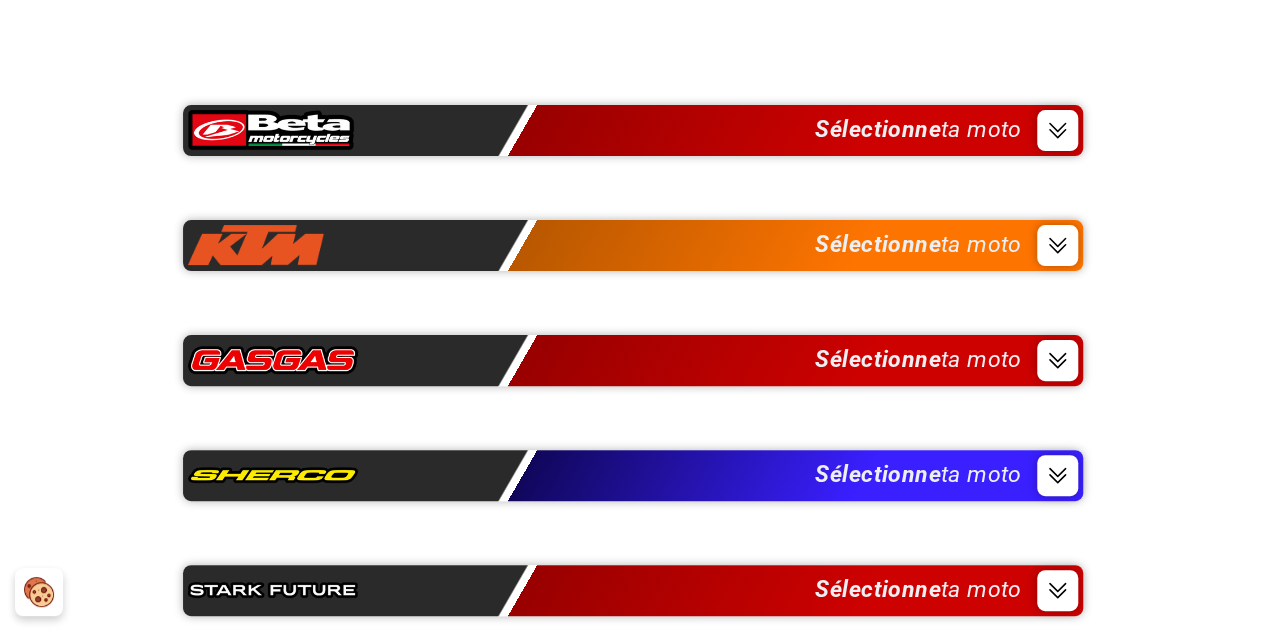 scroll, scrollTop: 300, scrollLeft: 0, axis: vertical 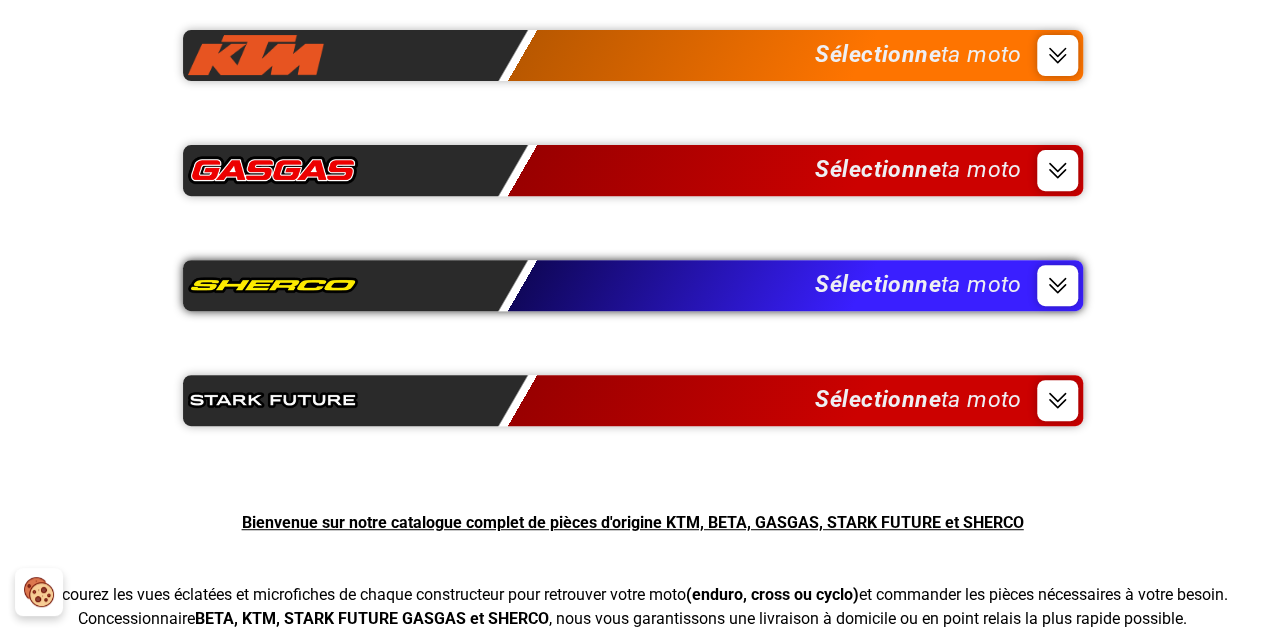 click 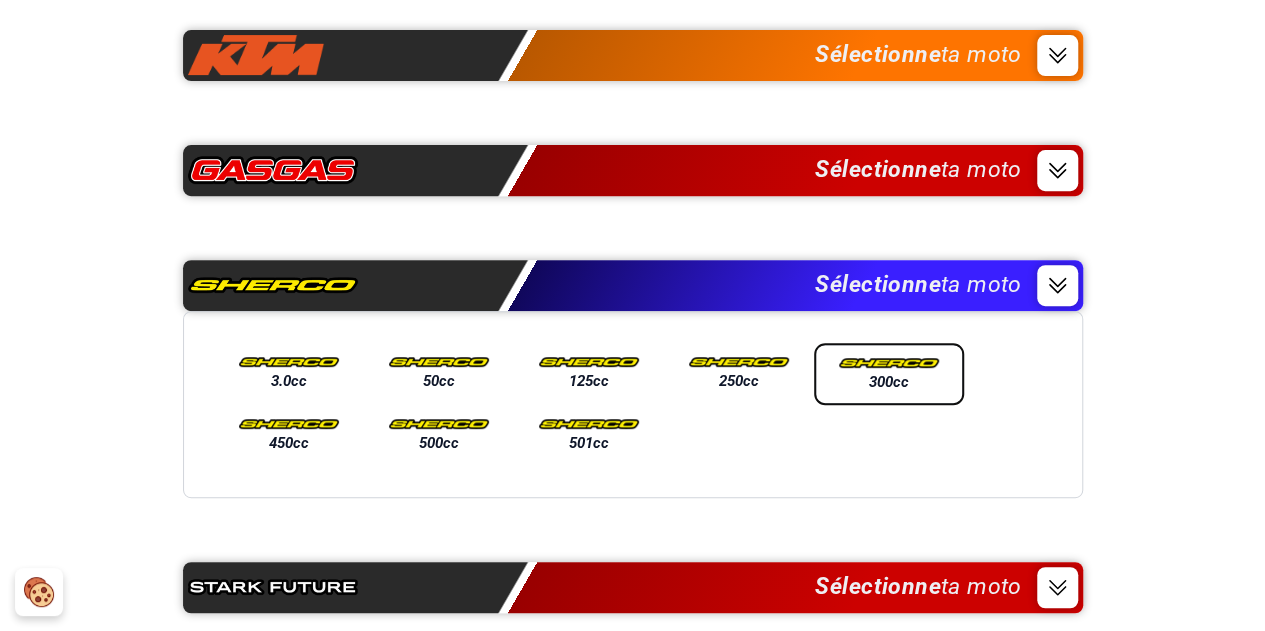 click at bounding box center [889, 363] 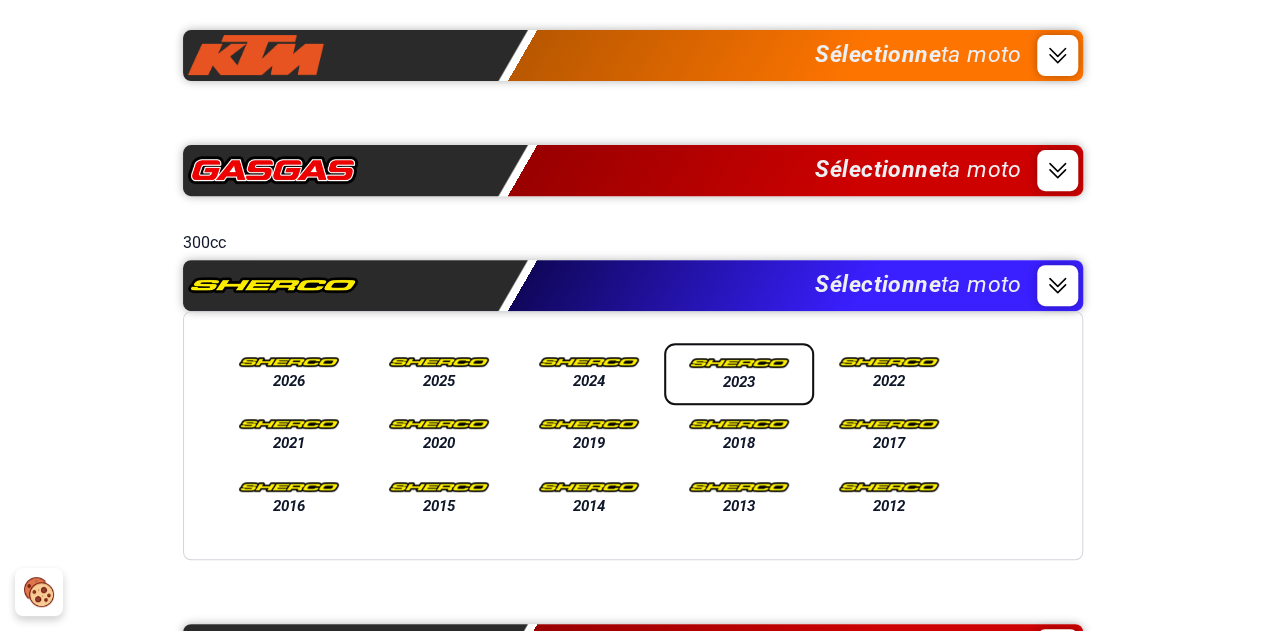 click at bounding box center (739, 363) 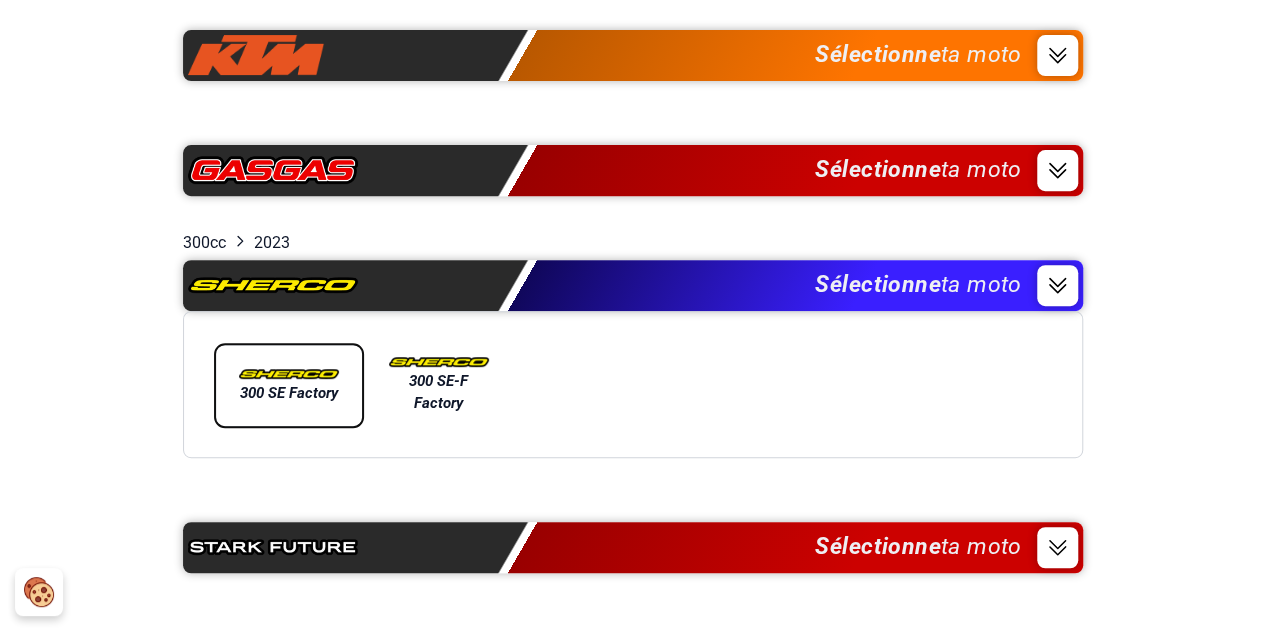 click at bounding box center [289, 374] 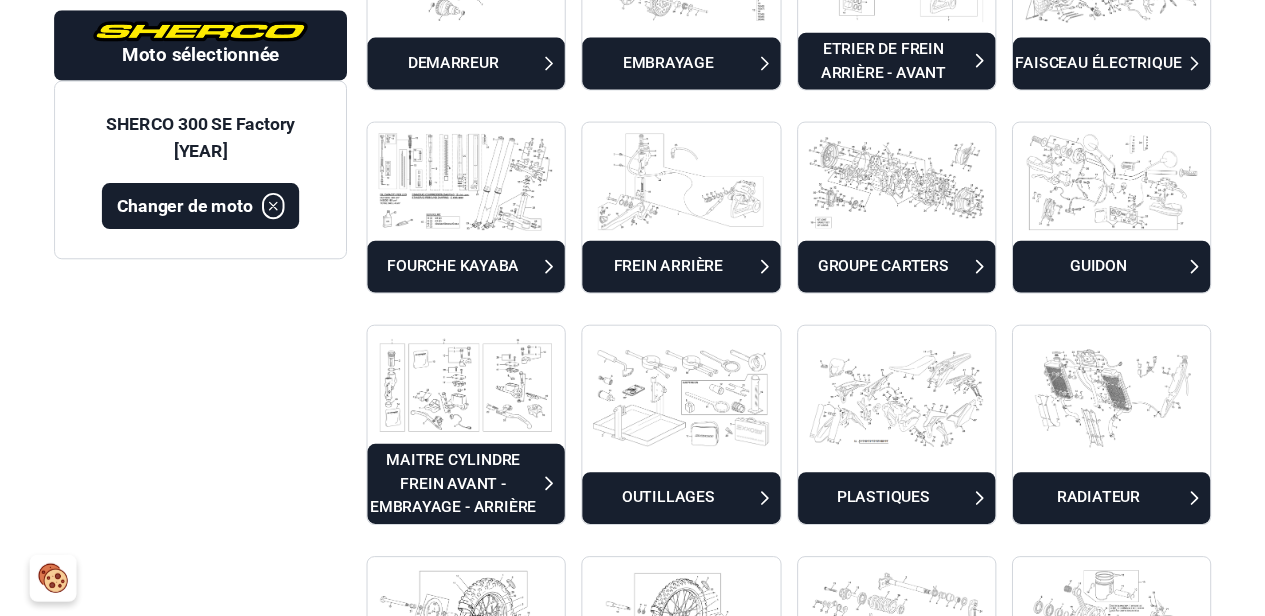 scroll, scrollTop: 600, scrollLeft: 0, axis: vertical 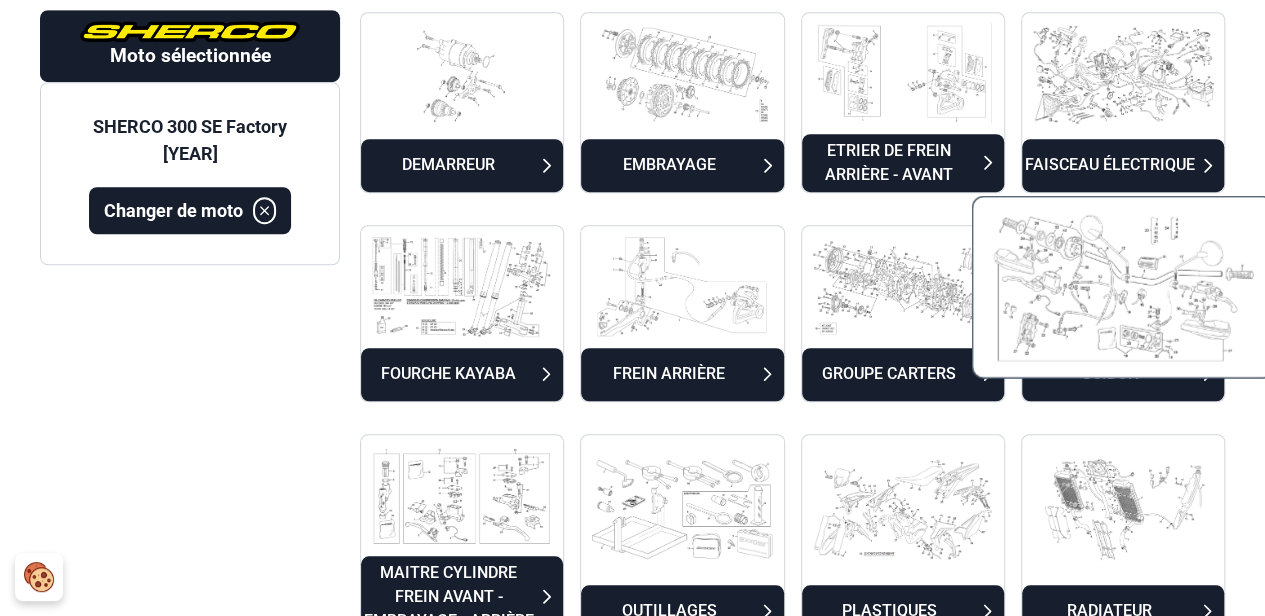 click at bounding box center (1122, 286) 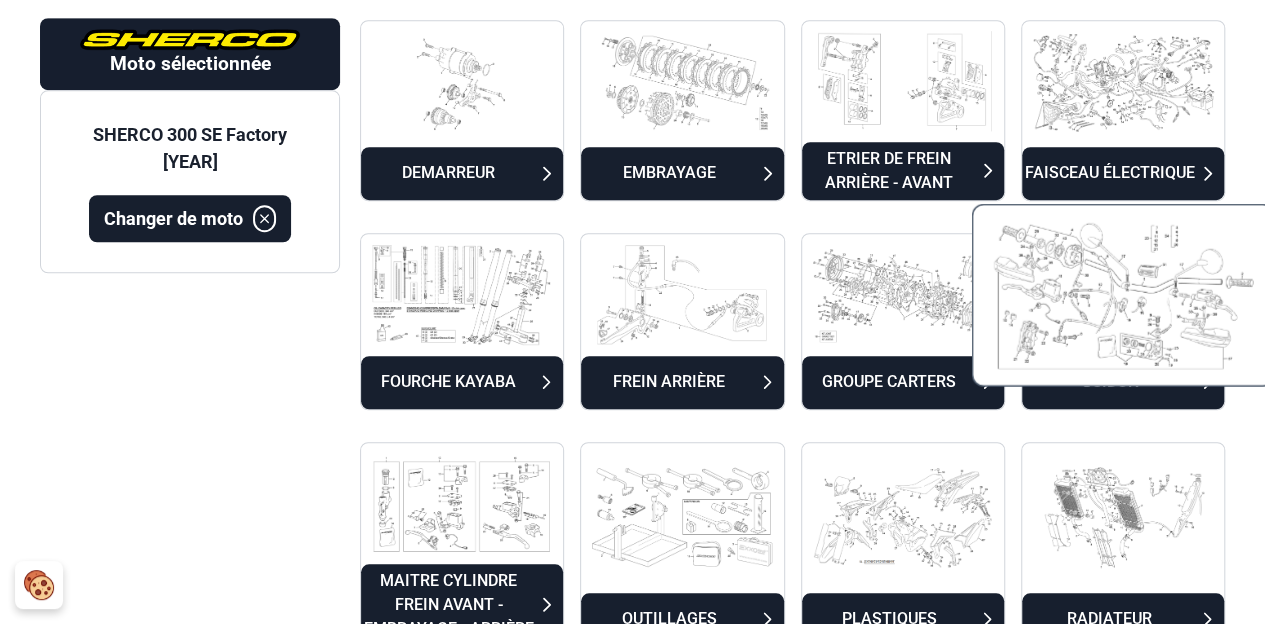 scroll, scrollTop: 165, scrollLeft: 0, axis: vertical 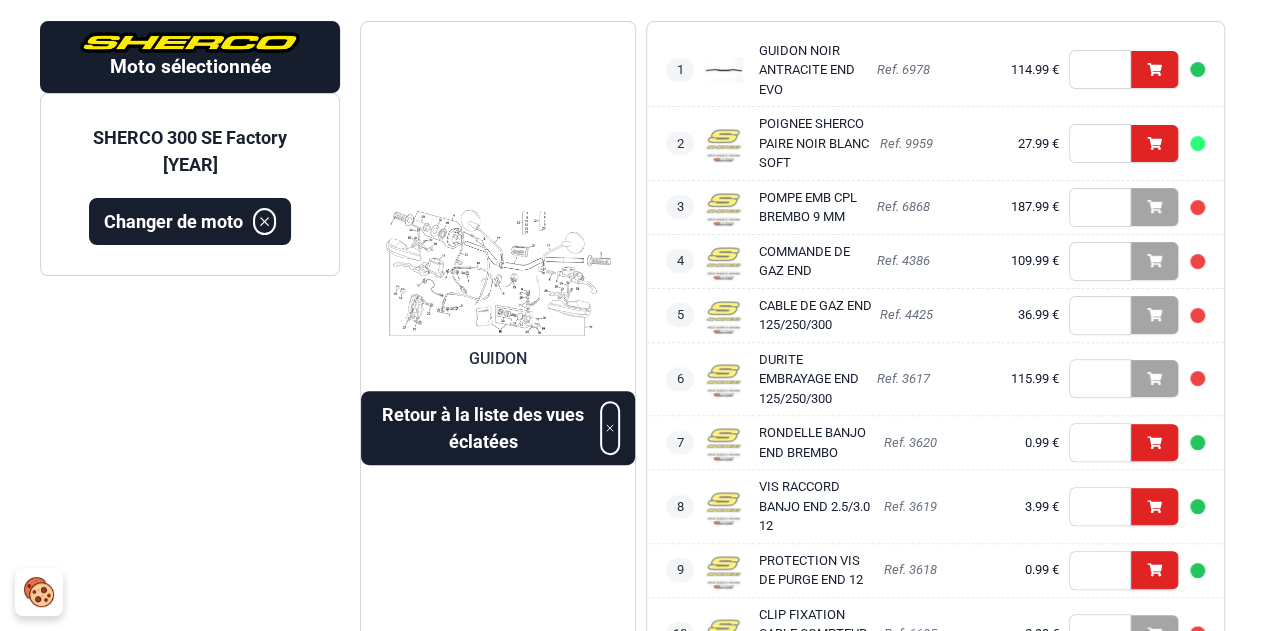 click at bounding box center [498, 272] 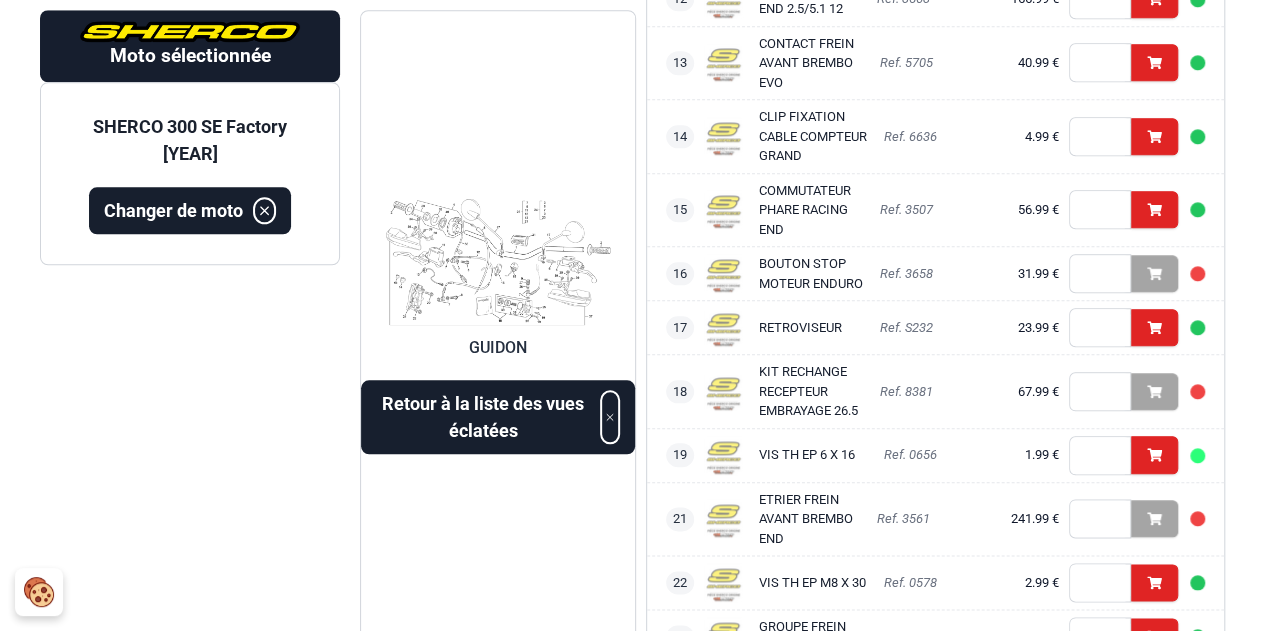 scroll, scrollTop: 965, scrollLeft: 0, axis: vertical 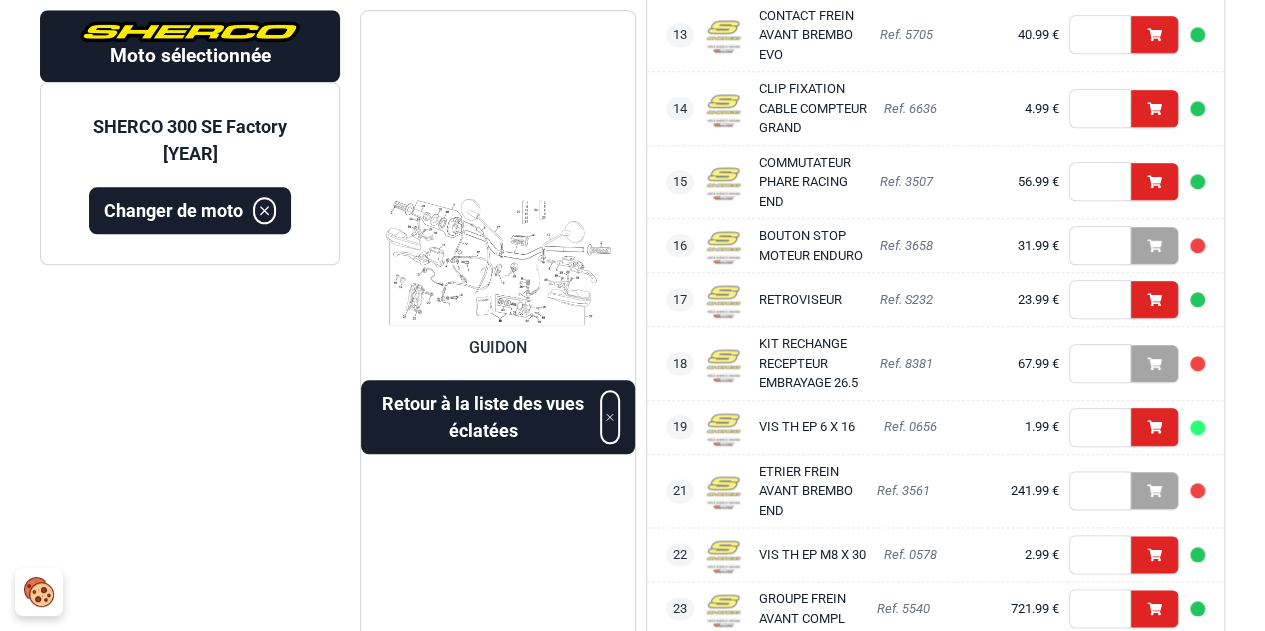 click at bounding box center [498, 262] 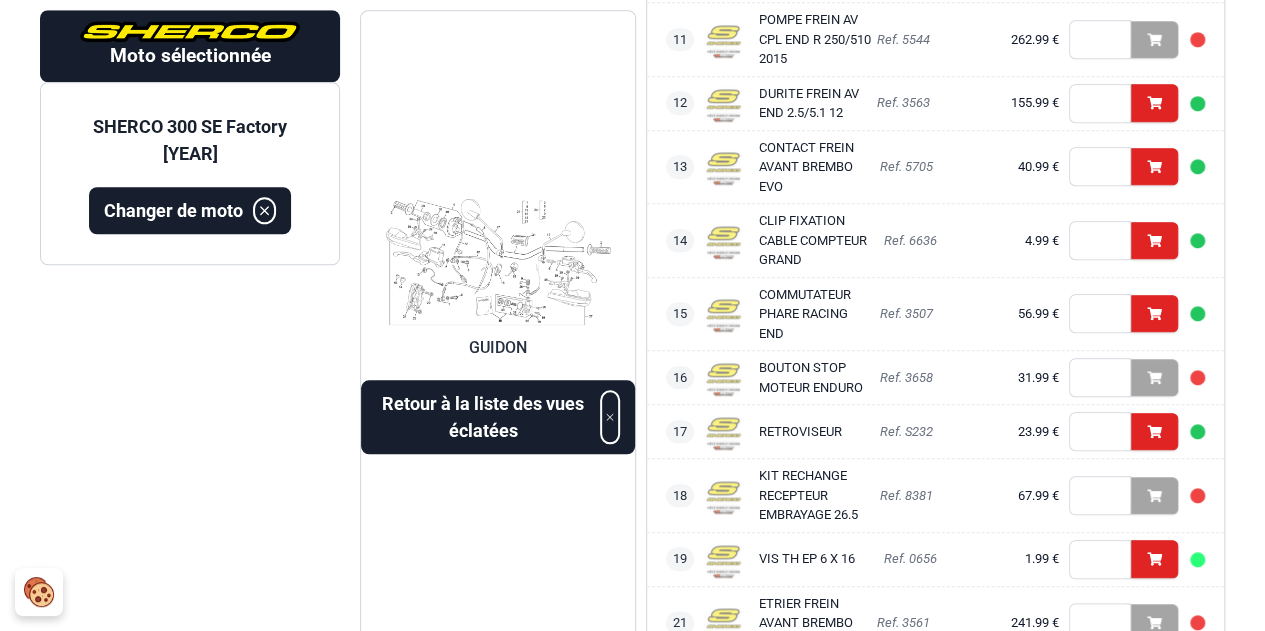 scroll, scrollTop: 765, scrollLeft: 0, axis: vertical 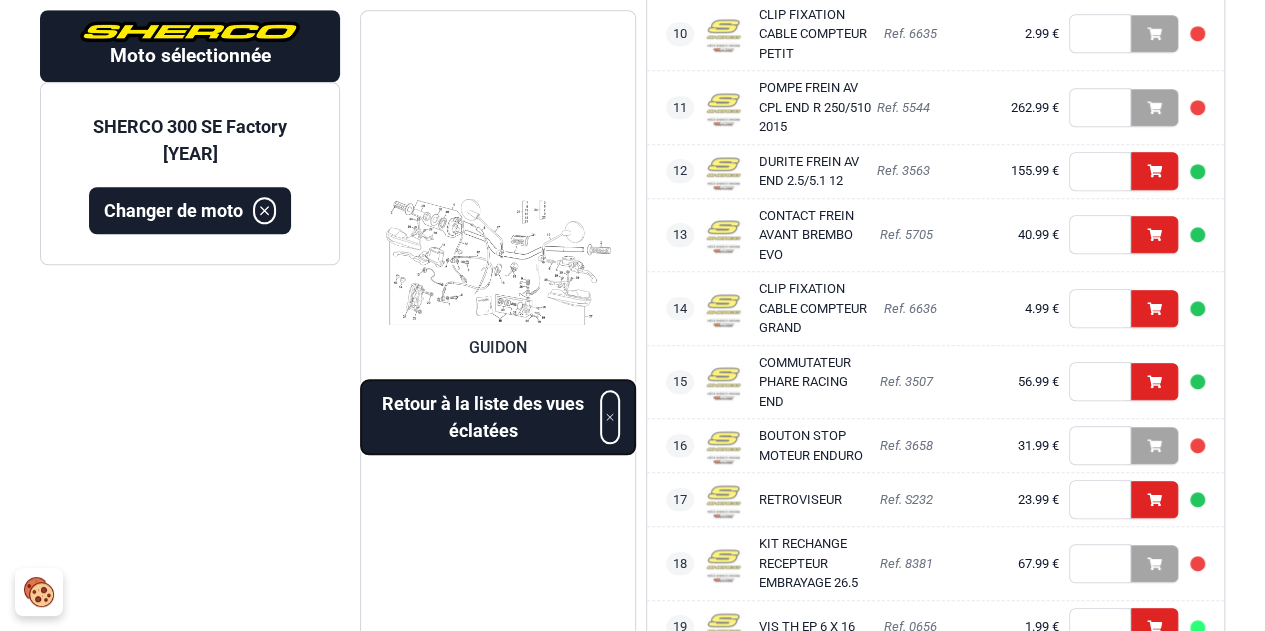 click on "Retour à la liste des vues éclatées" at bounding box center [483, 417] 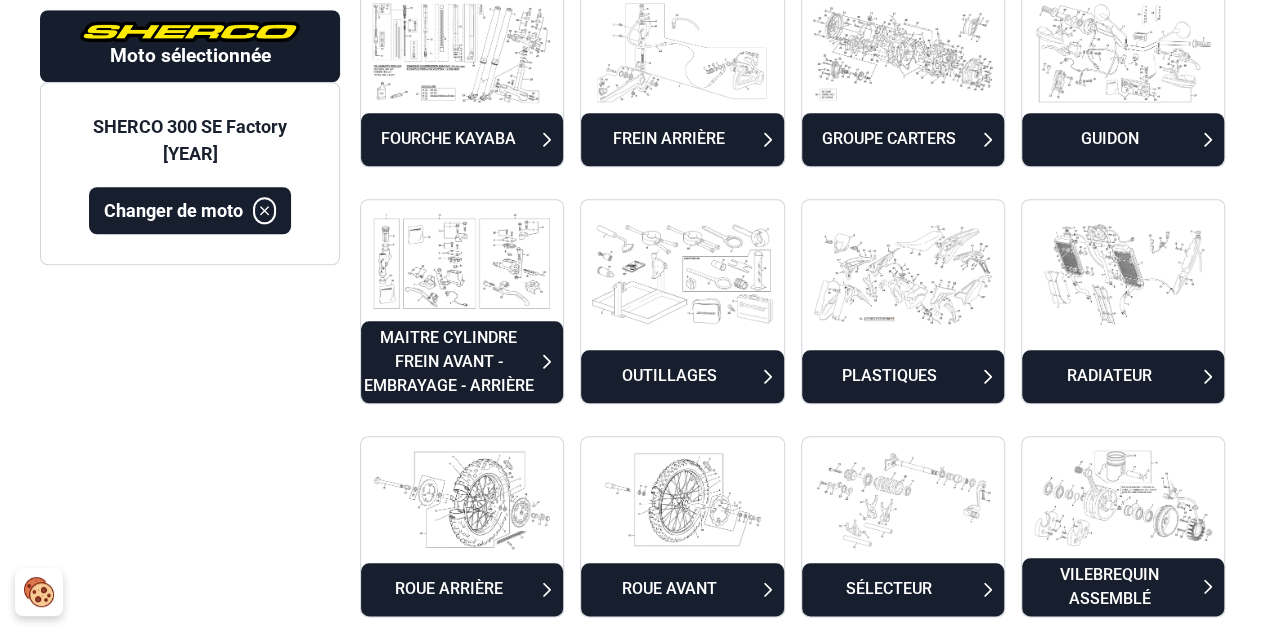 scroll, scrollTop: 865, scrollLeft: 0, axis: vertical 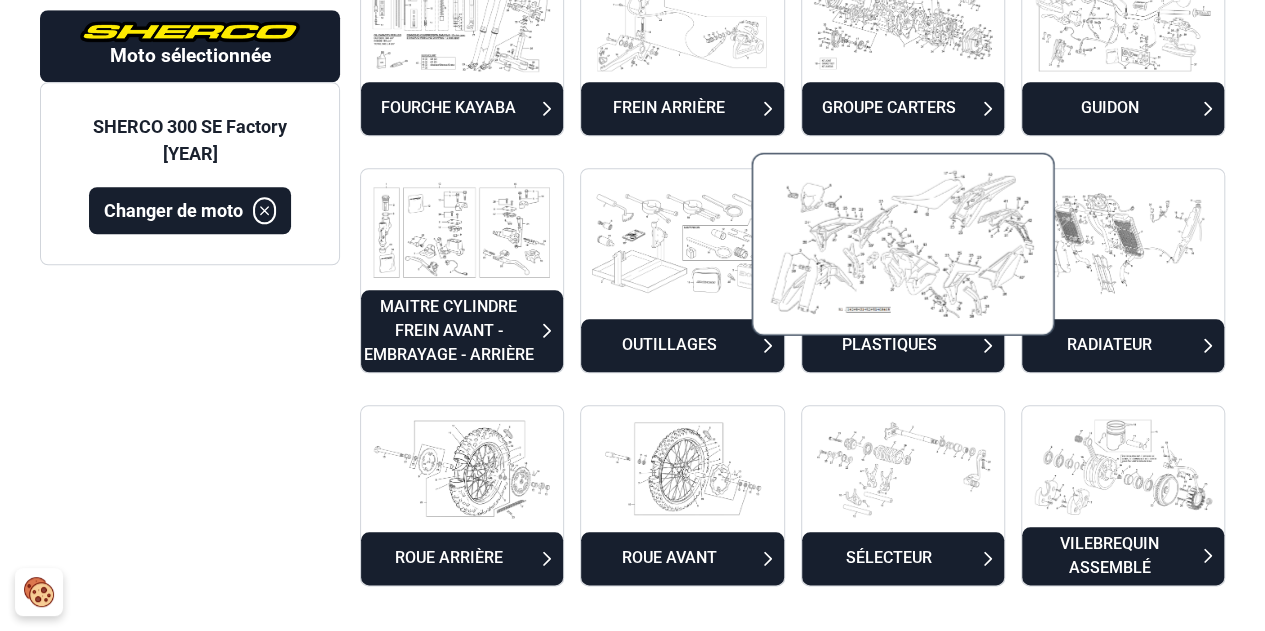 click at bounding box center (902, 243) 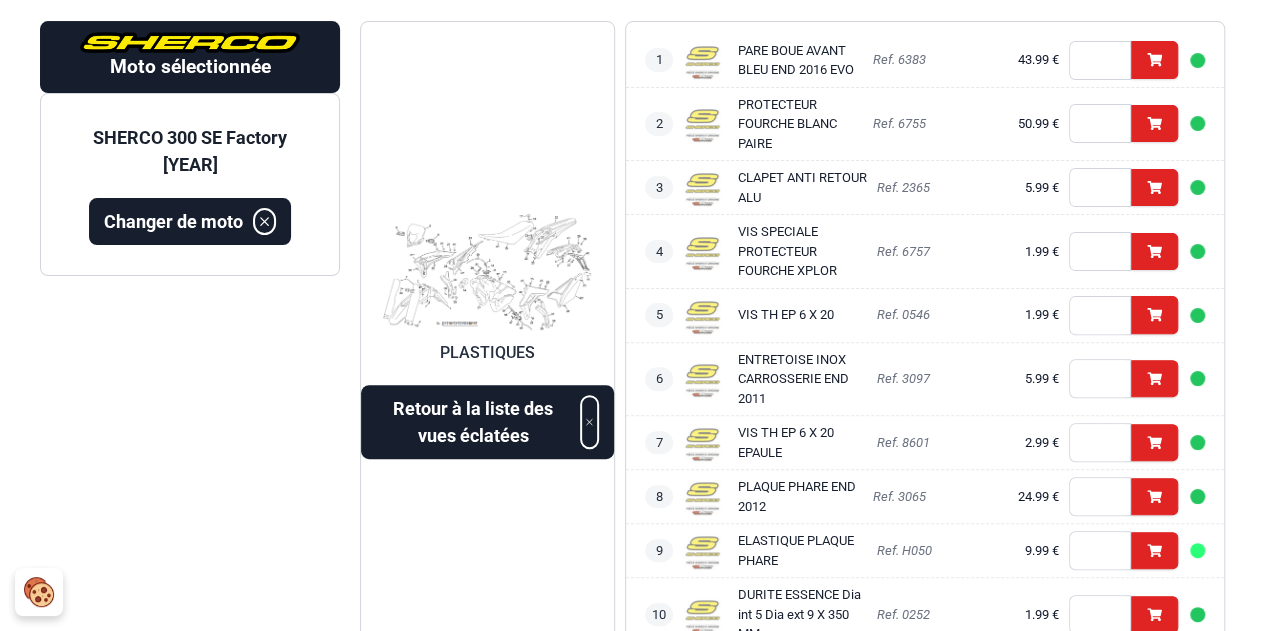 click at bounding box center [487, 272] 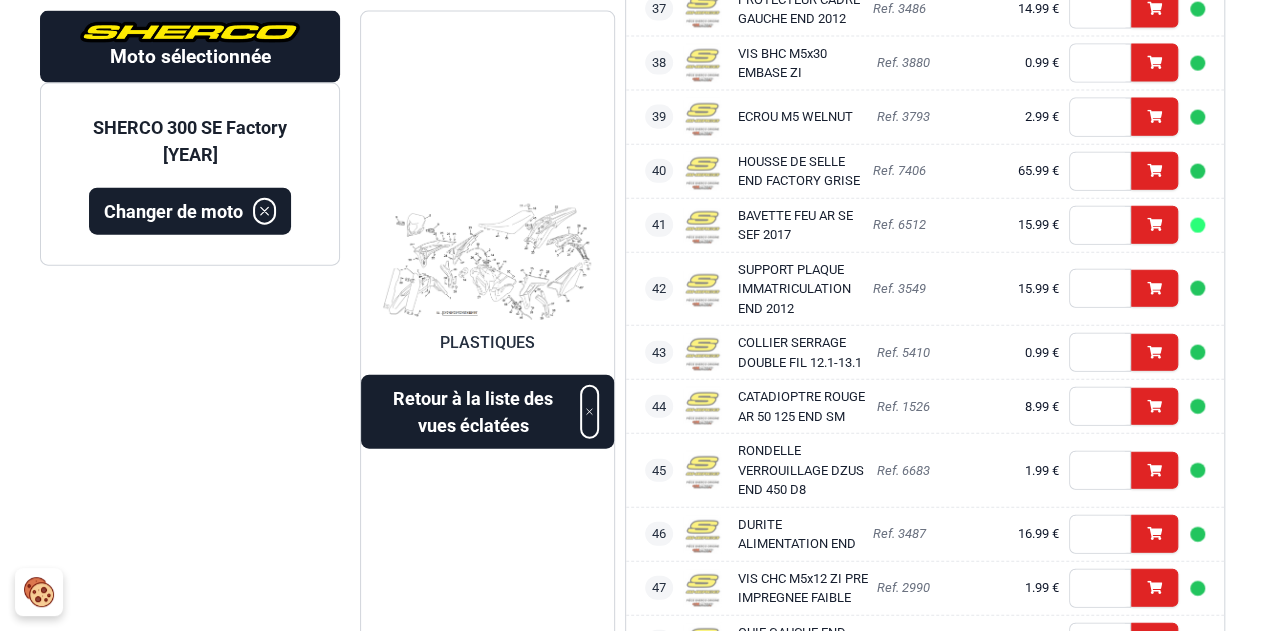 scroll, scrollTop: 2265, scrollLeft: 0, axis: vertical 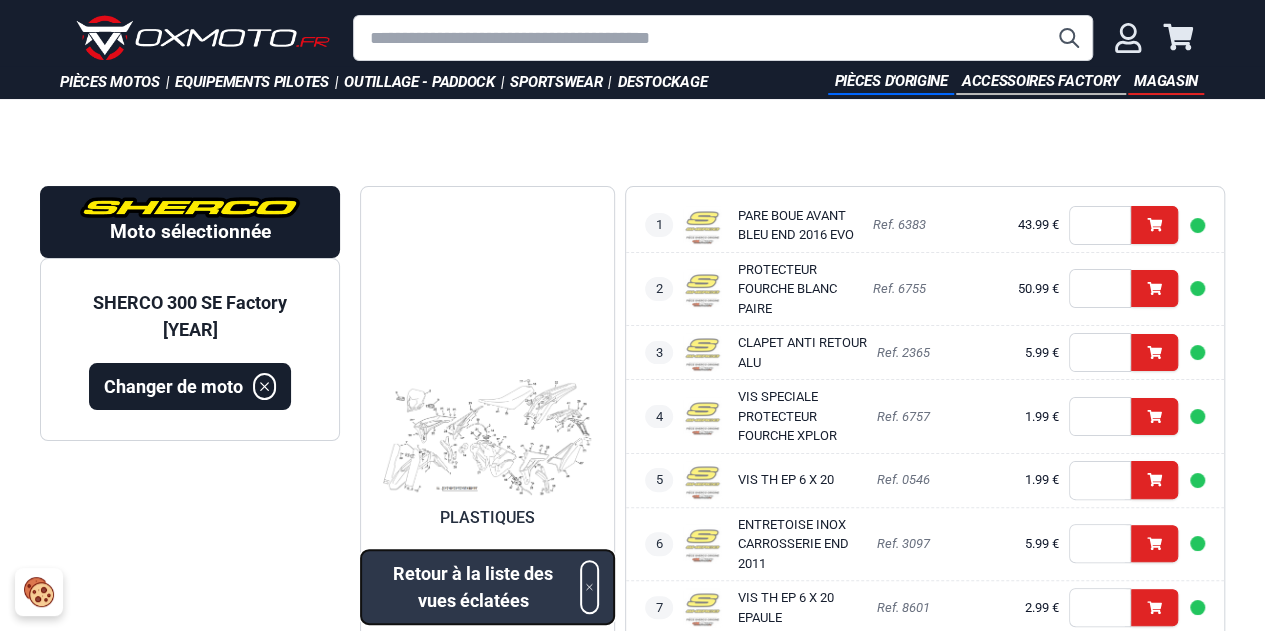 click on "Retour à la liste des vues éclatées" at bounding box center (473, 587) 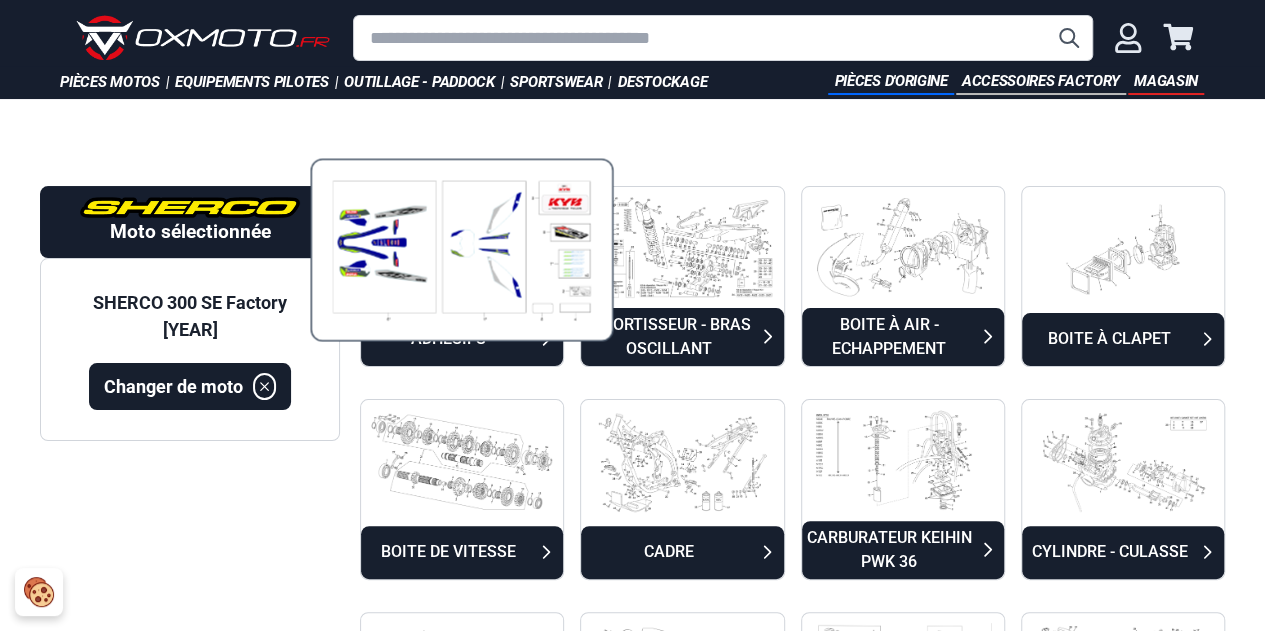 click at bounding box center (461, 249) 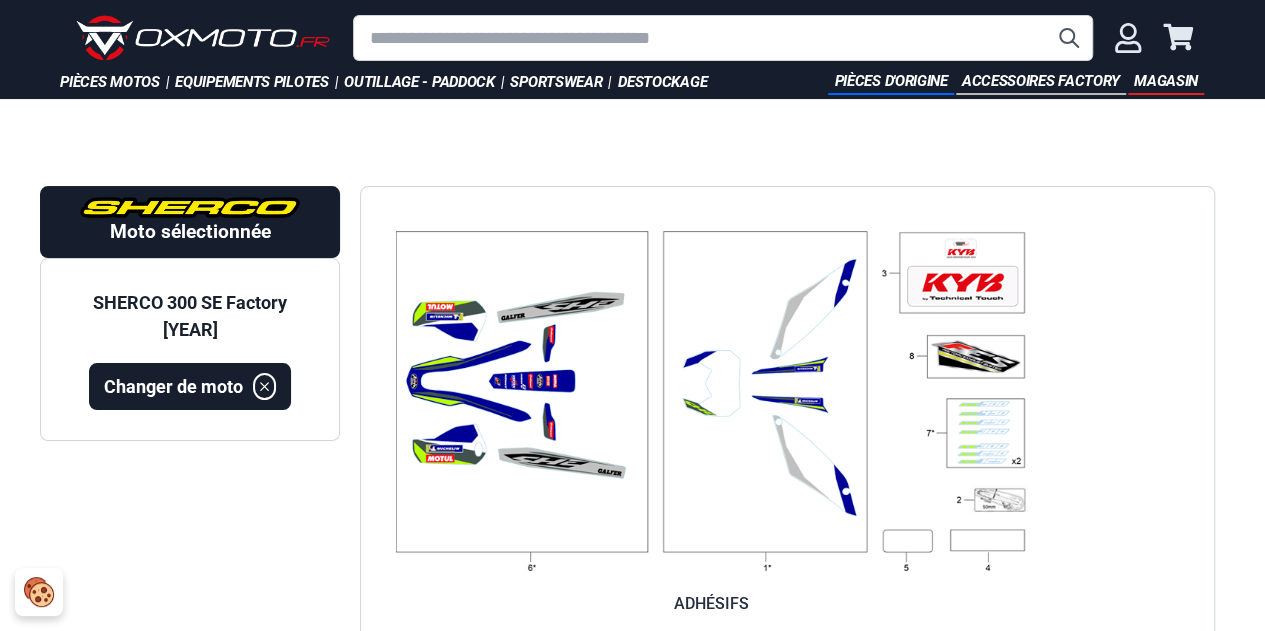 scroll, scrollTop: 165, scrollLeft: 0, axis: vertical 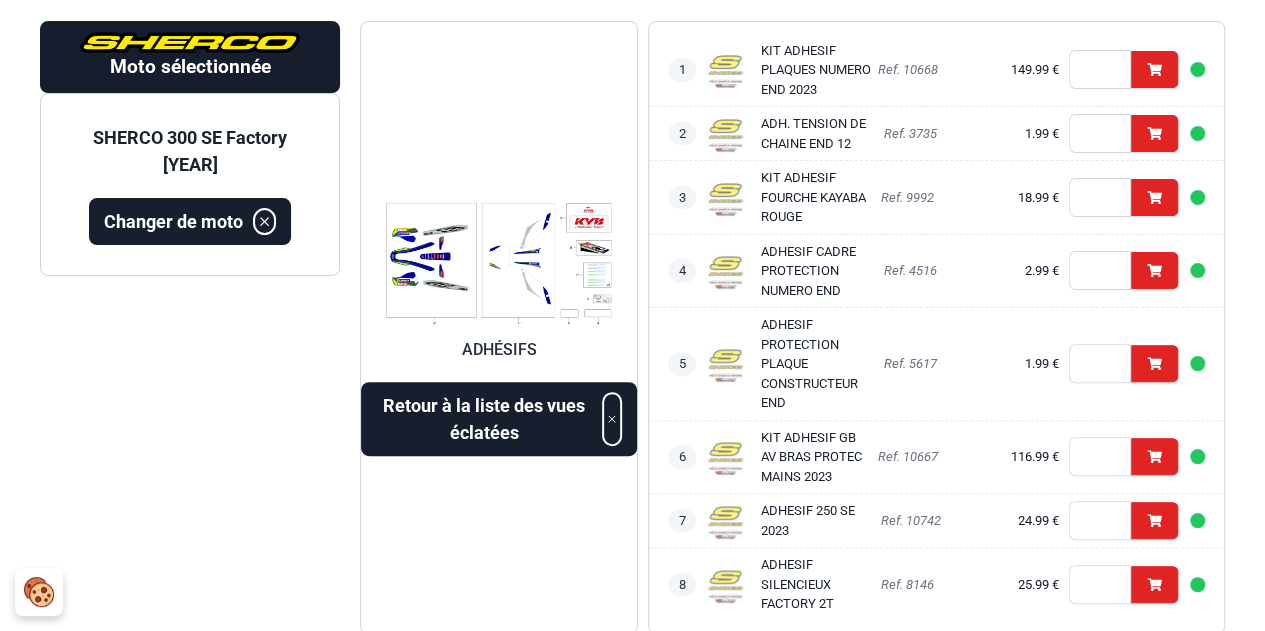 click at bounding box center (499, 263) 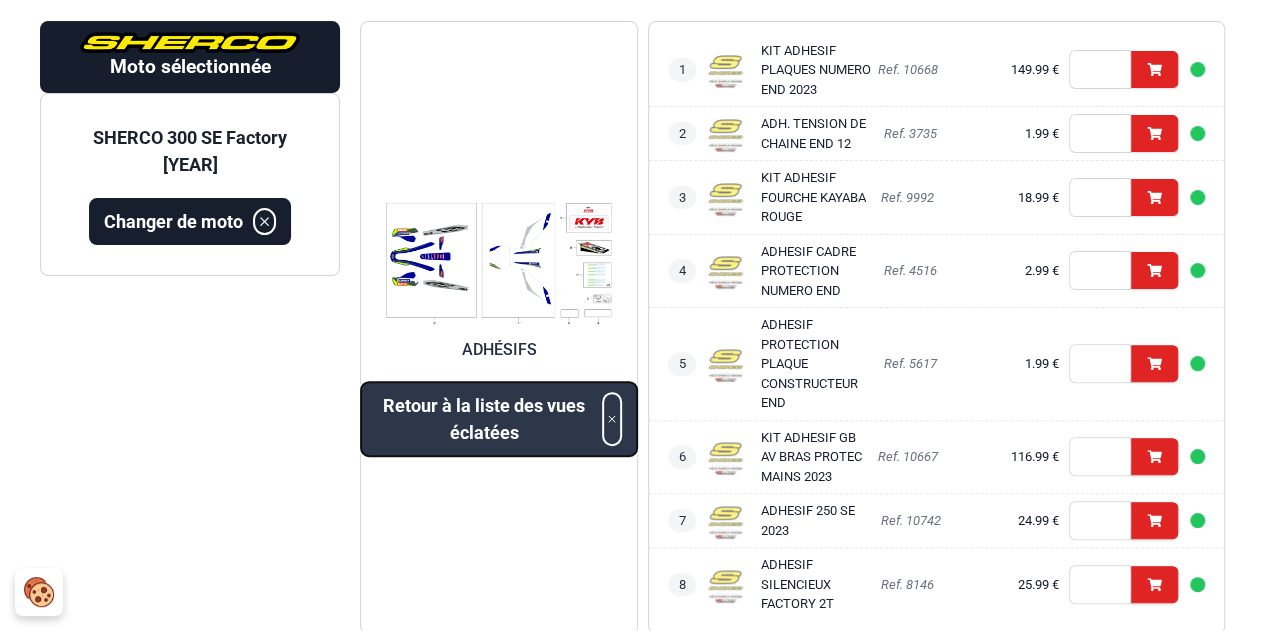click on "Retour à la liste des vues éclatées" at bounding box center [484, 419] 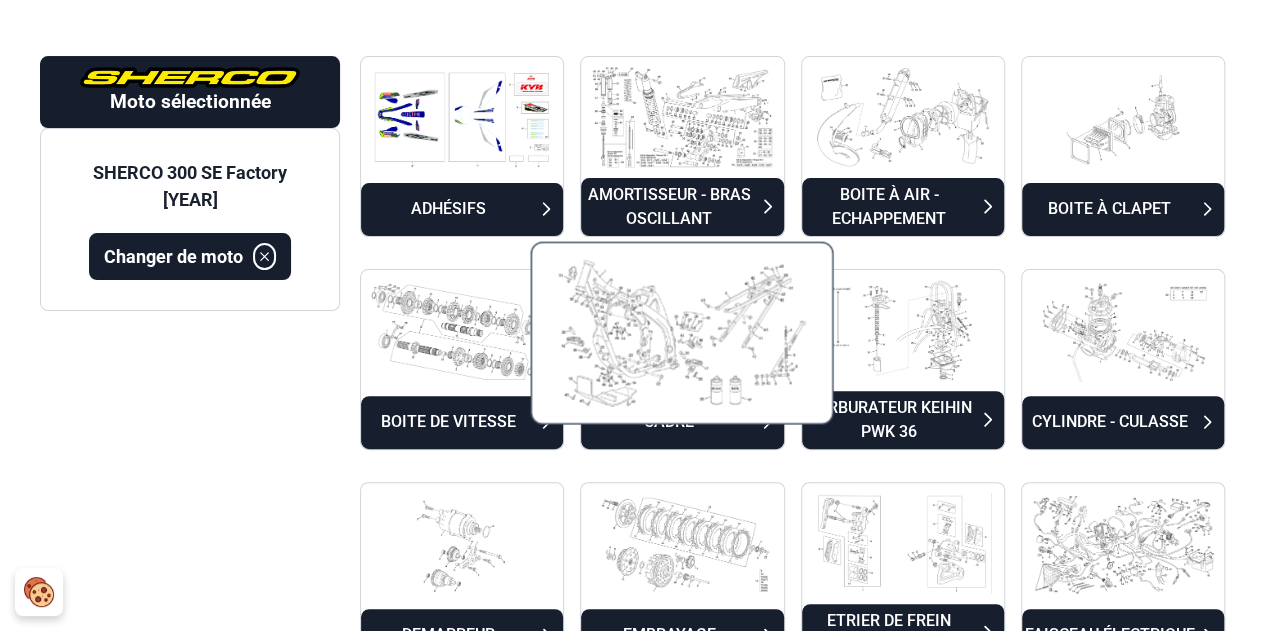 scroll, scrollTop: 100, scrollLeft: 0, axis: vertical 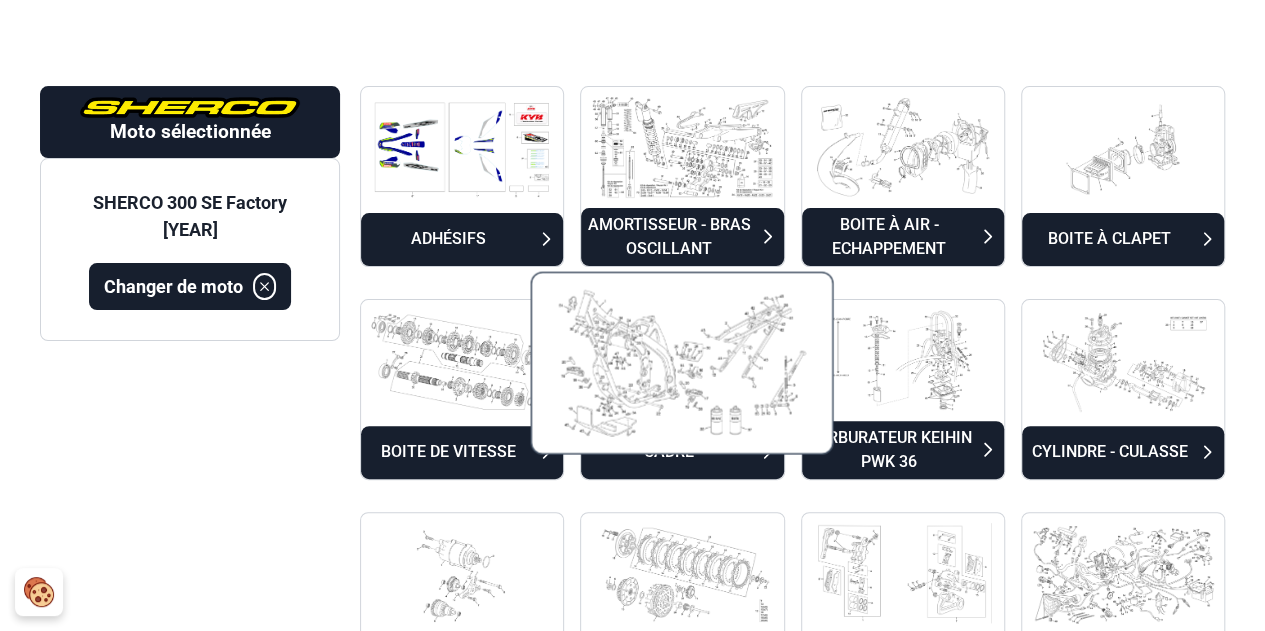 click at bounding box center (682, 362) 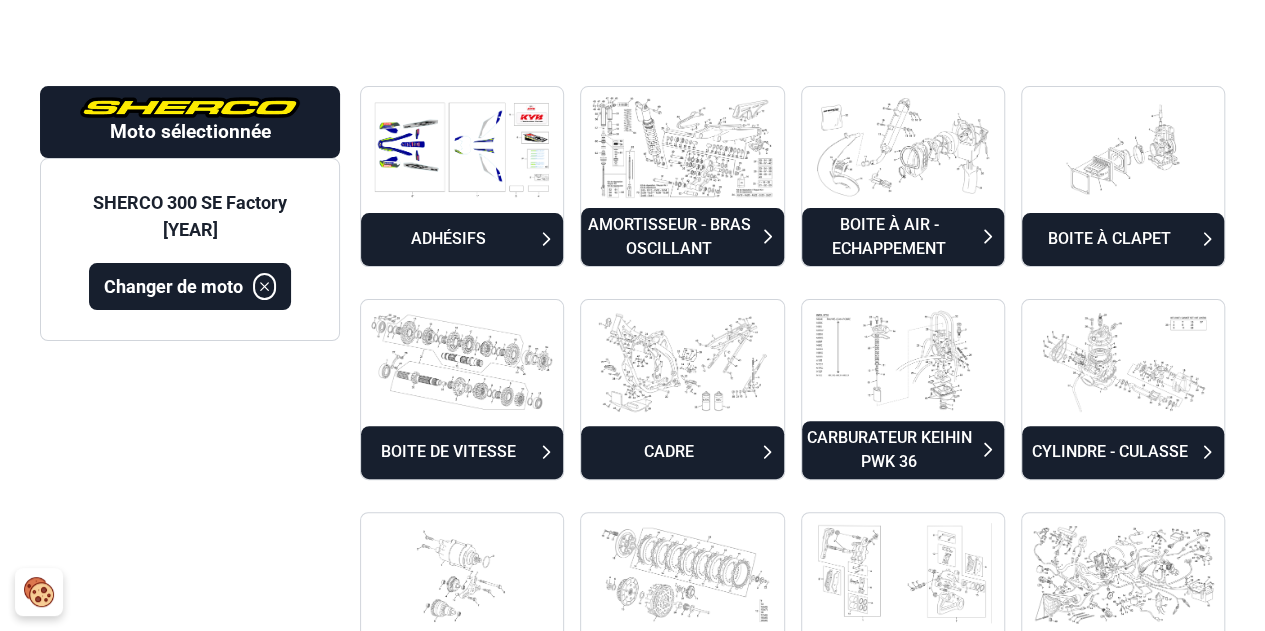 scroll, scrollTop: 165, scrollLeft: 0, axis: vertical 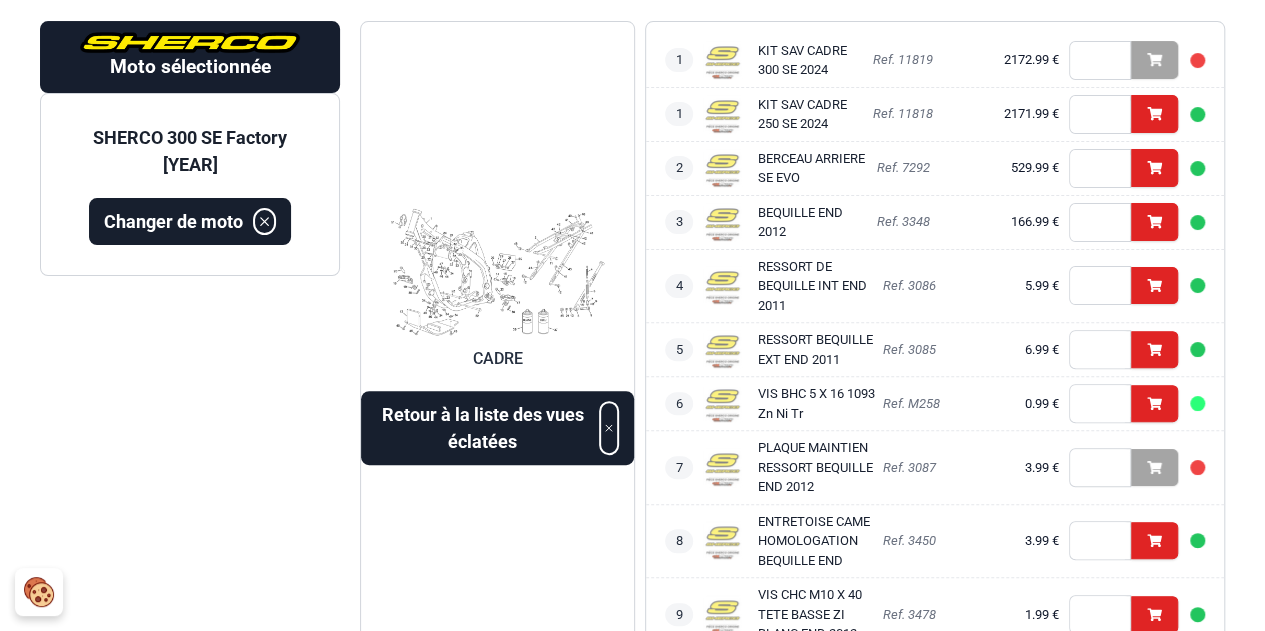 click at bounding box center [497, 271] 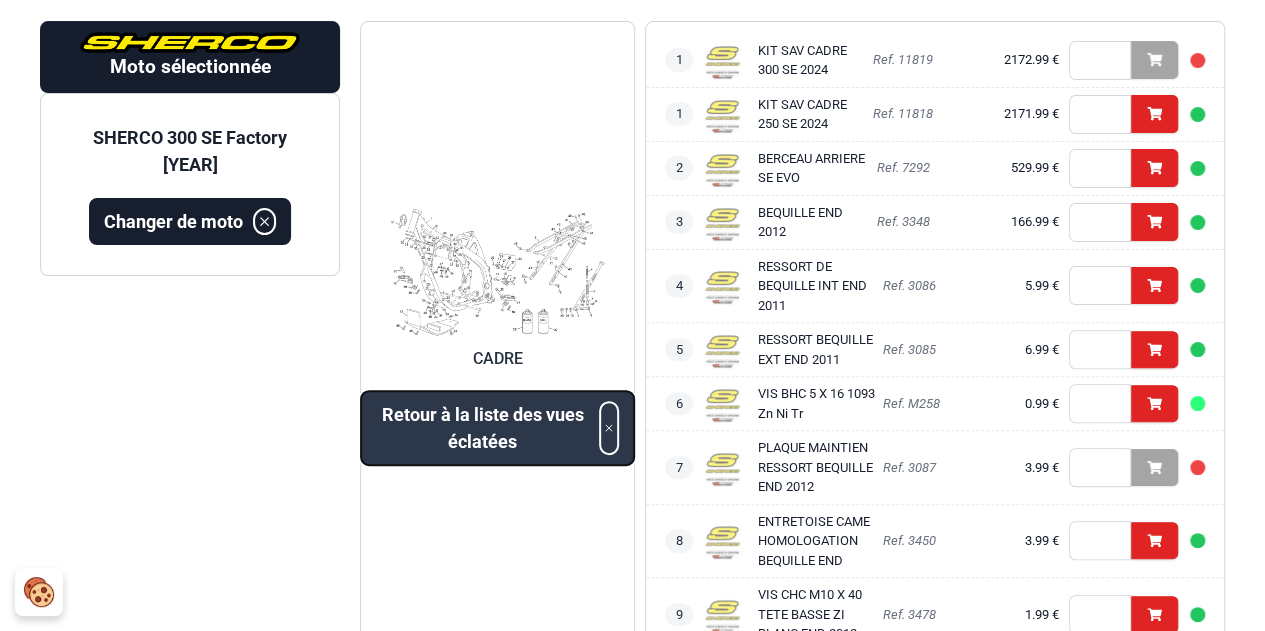 click on "Retour à la liste des vues éclatées" at bounding box center [482, 428] 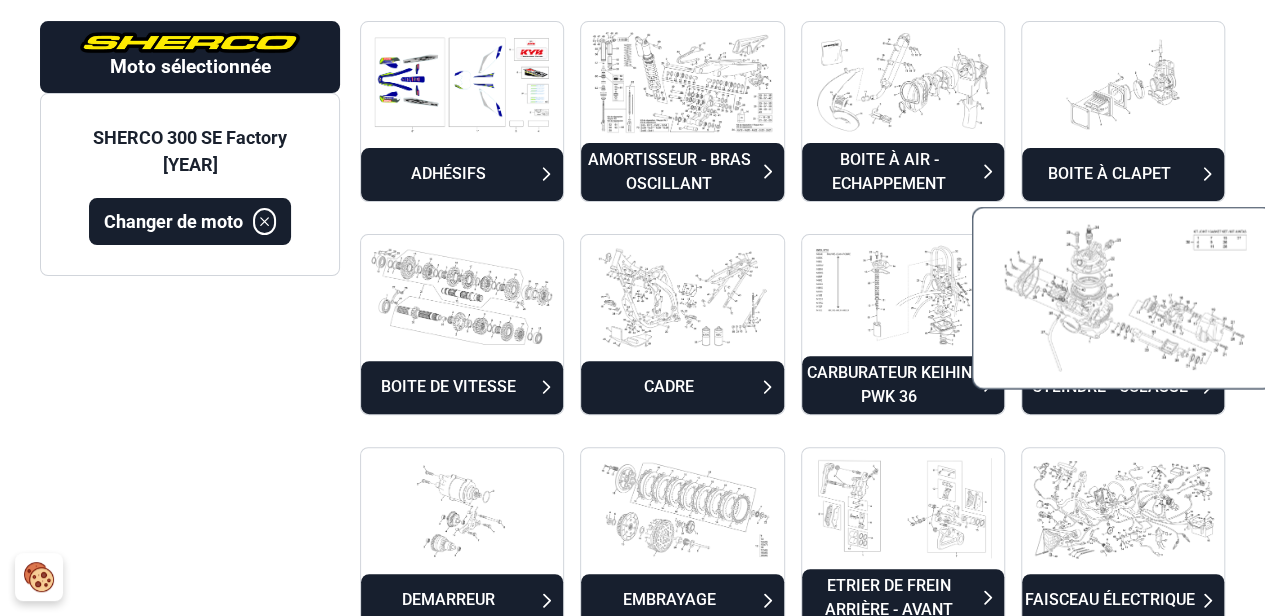 click at bounding box center (1122, 297) 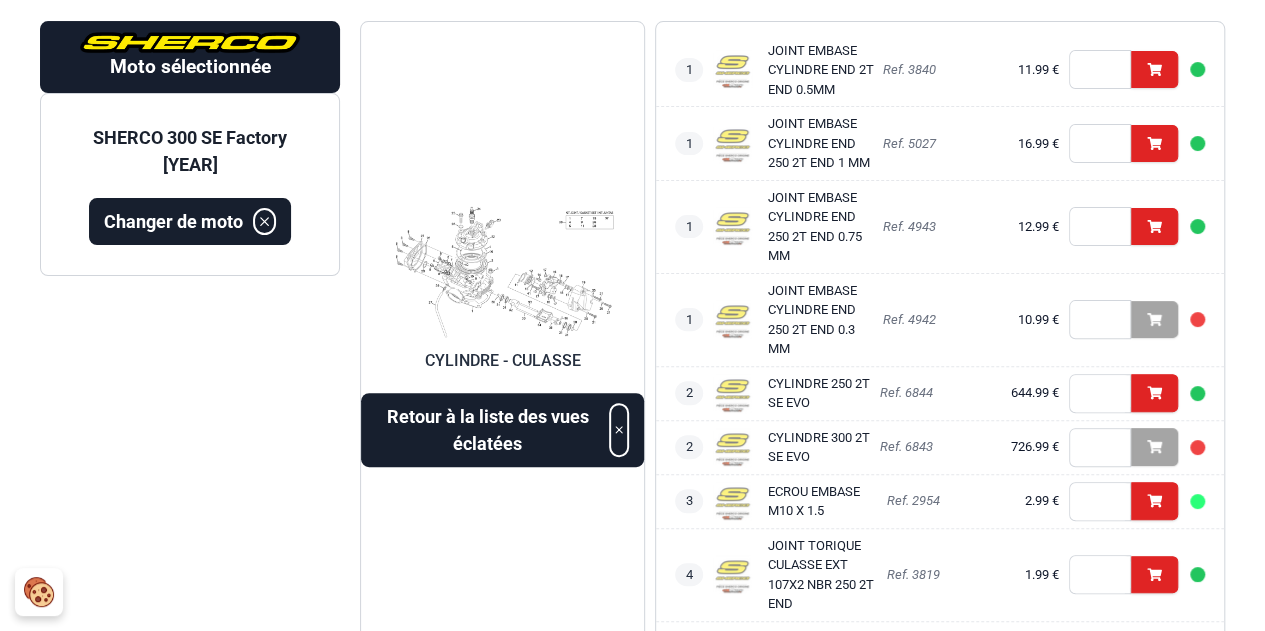 click at bounding box center (502, 272) 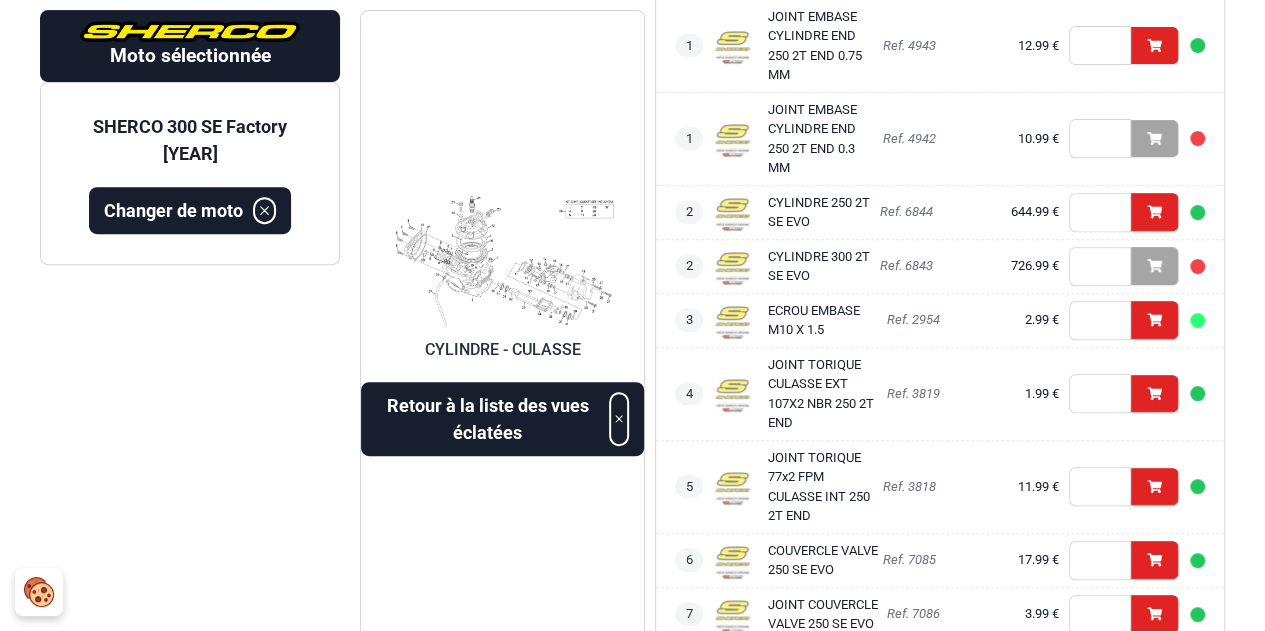 scroll, scrollTop: 365, scrollLeft: 0, axis: vertical 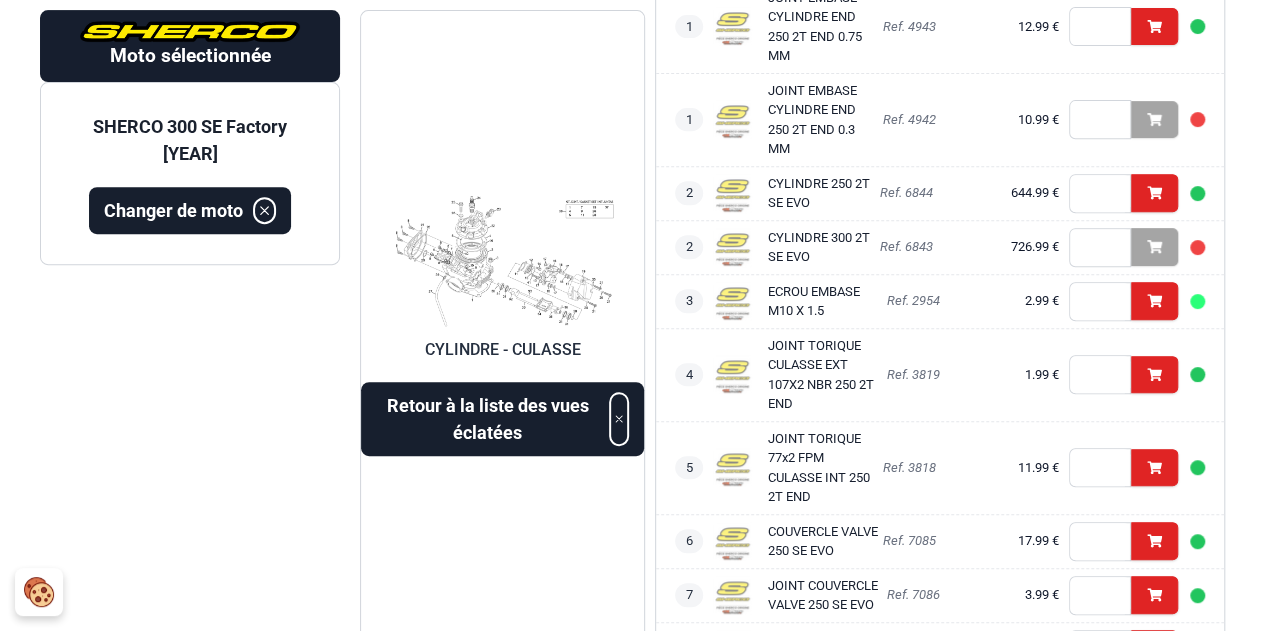 click at bounding box center [502, 261] 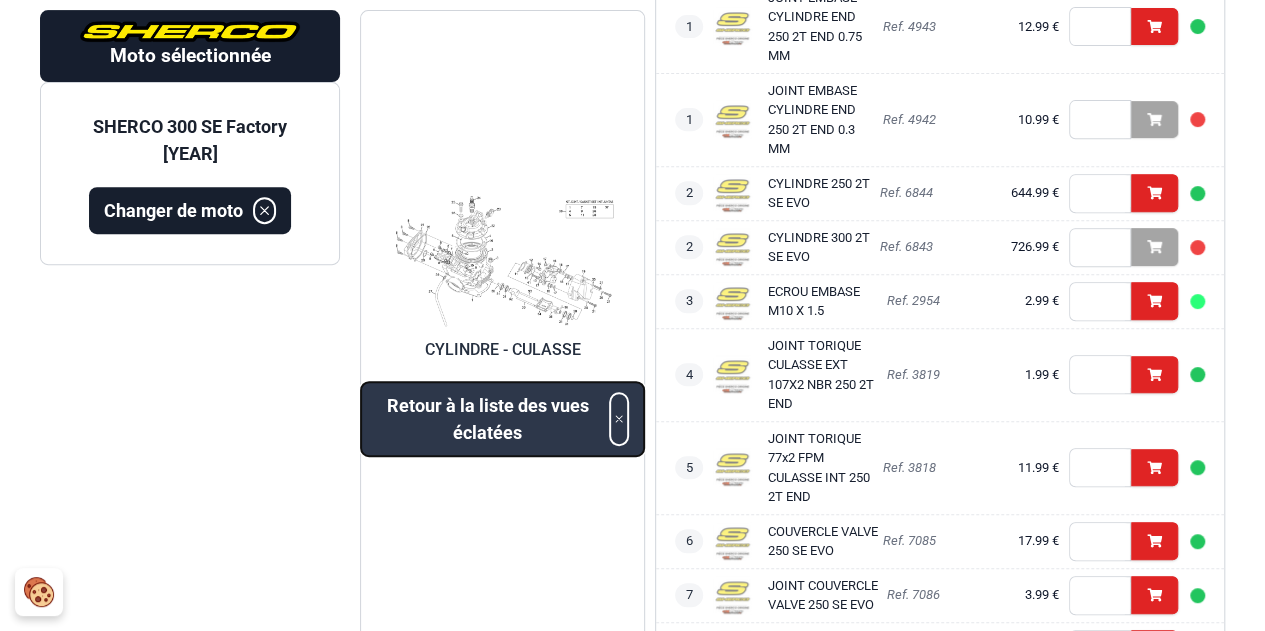 click on "Retour à la liste des vues éclatées" at bounding box center (487, 420) 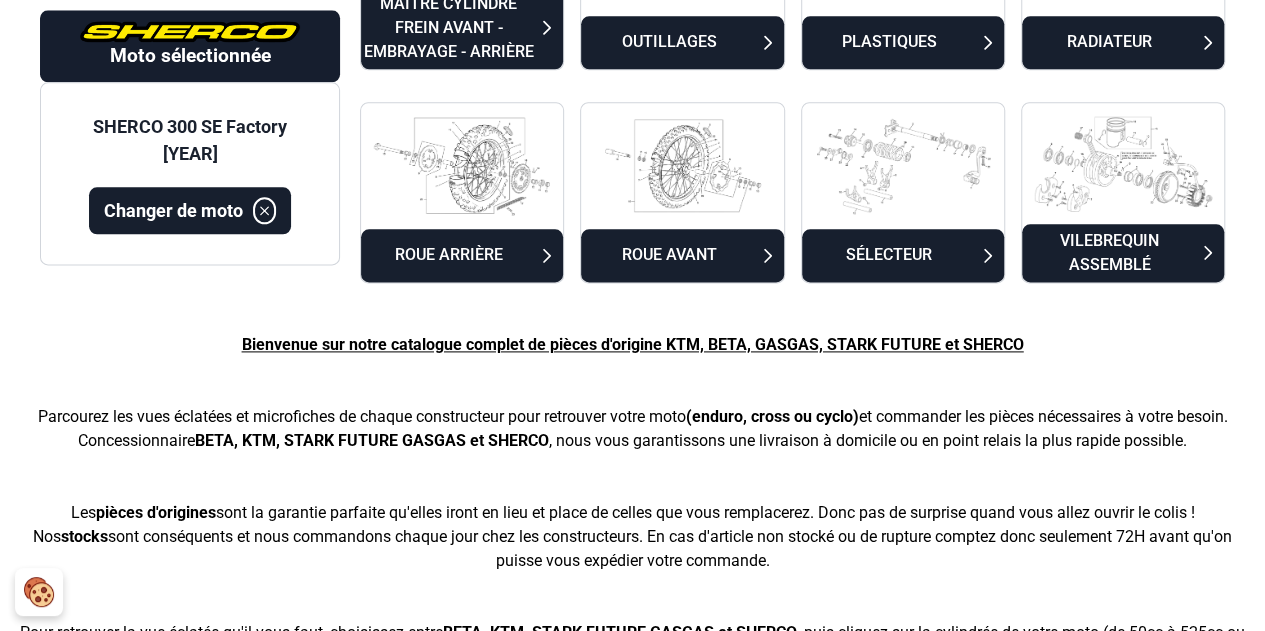 scroll, scrollTop: 1165, scrollLeft: 0, axis: vertical 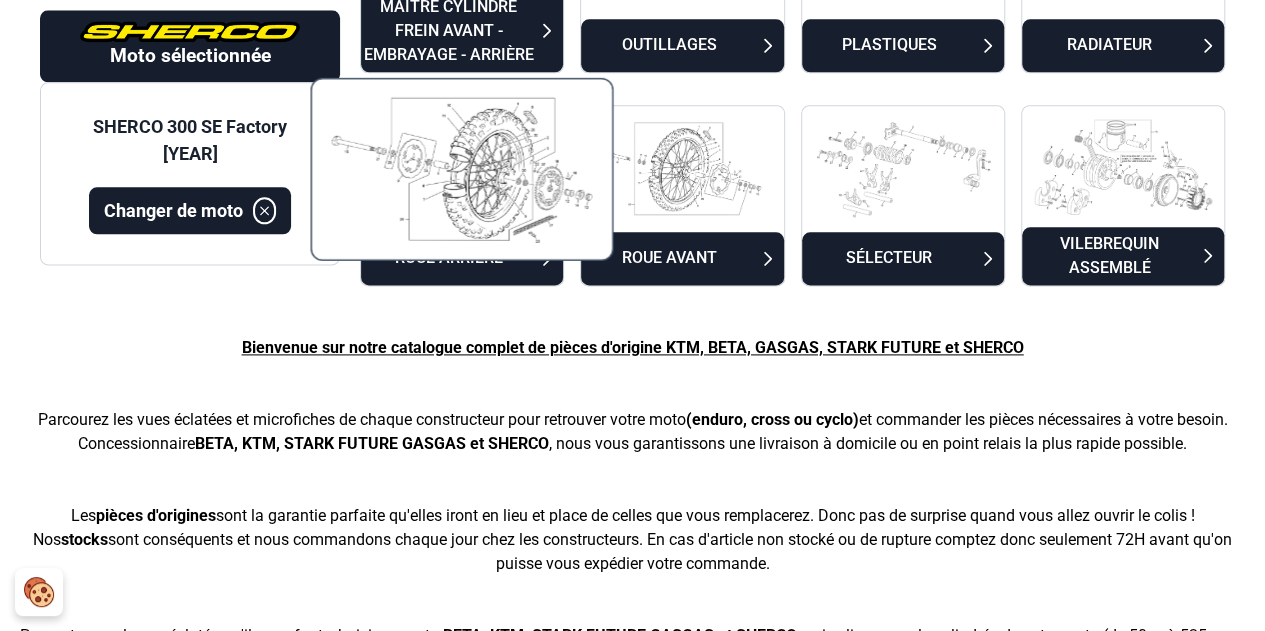click at bounding box center (461, 168) 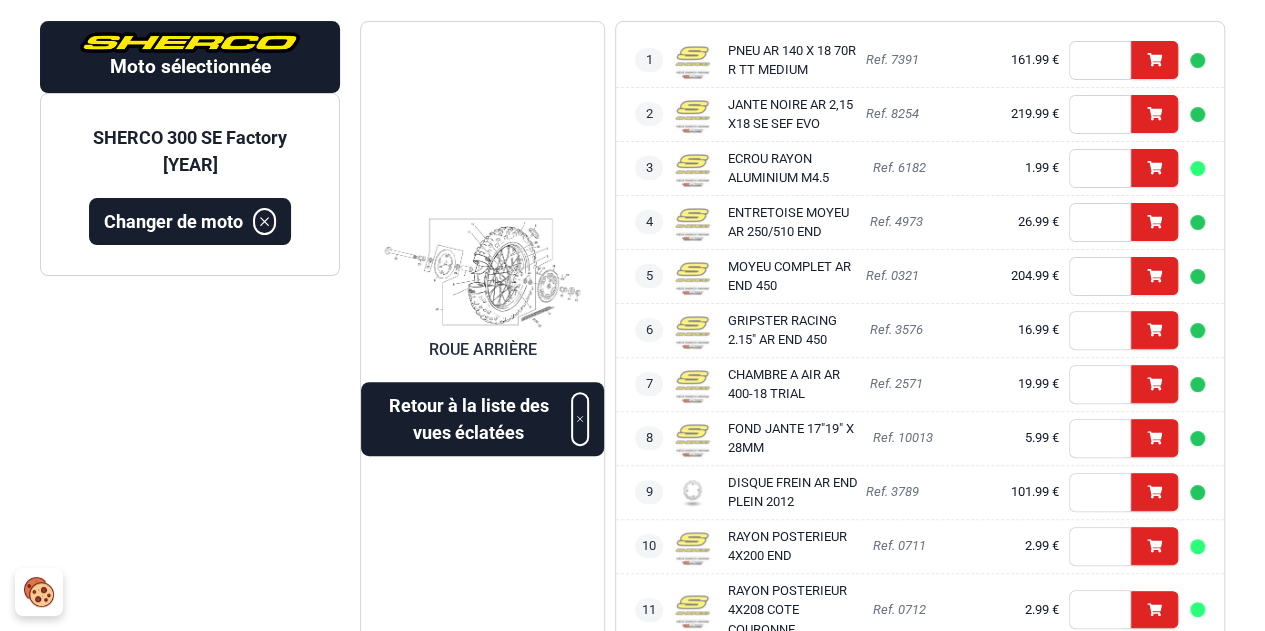 click at bounding box center [482, 272] 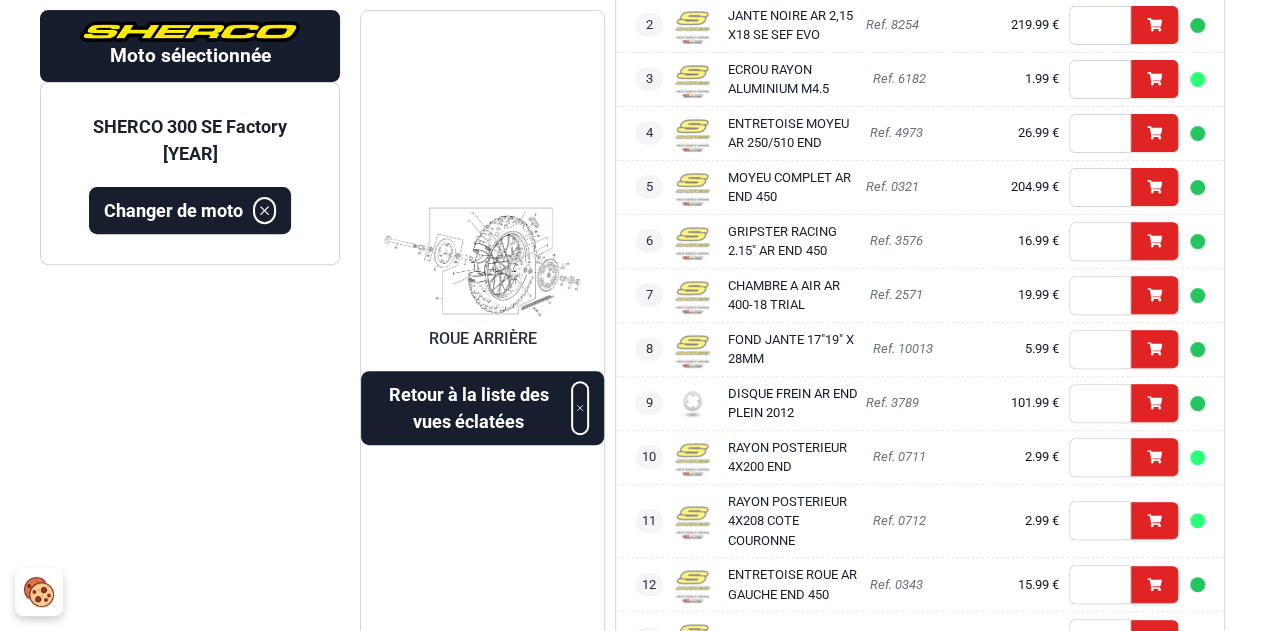 scroll, scrollTop: 565, scrollLeft: 0, axis: vertical 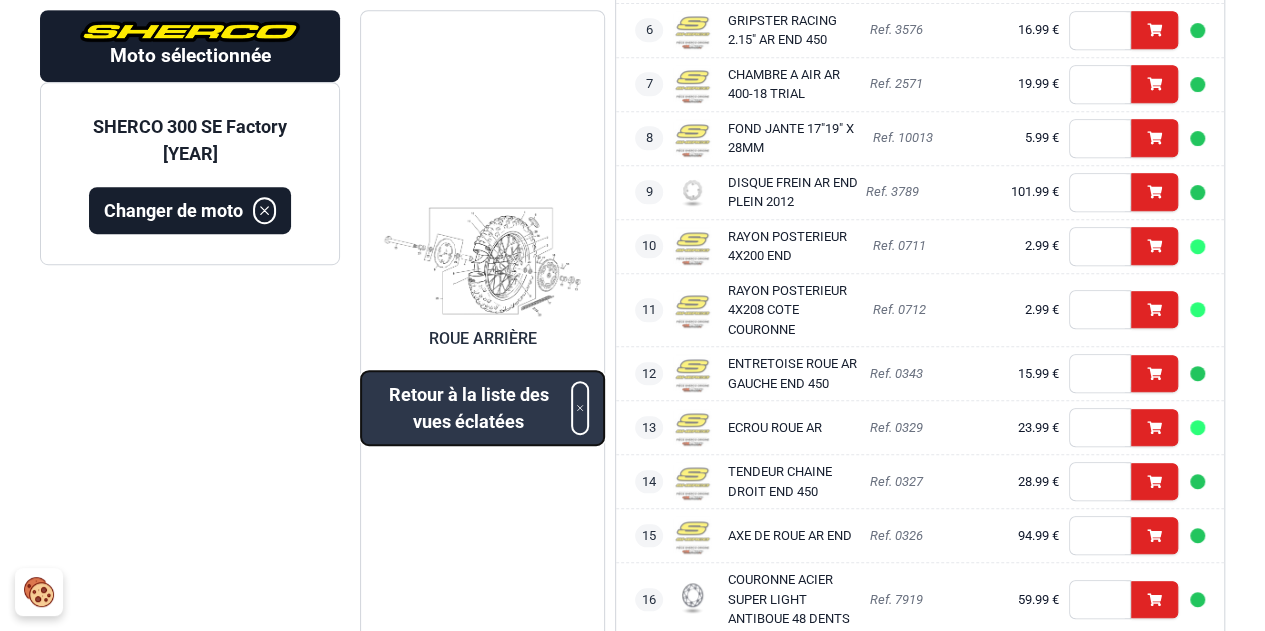 click on "Retour à la liste des vues éclatées" at bounding box center [482, 409] 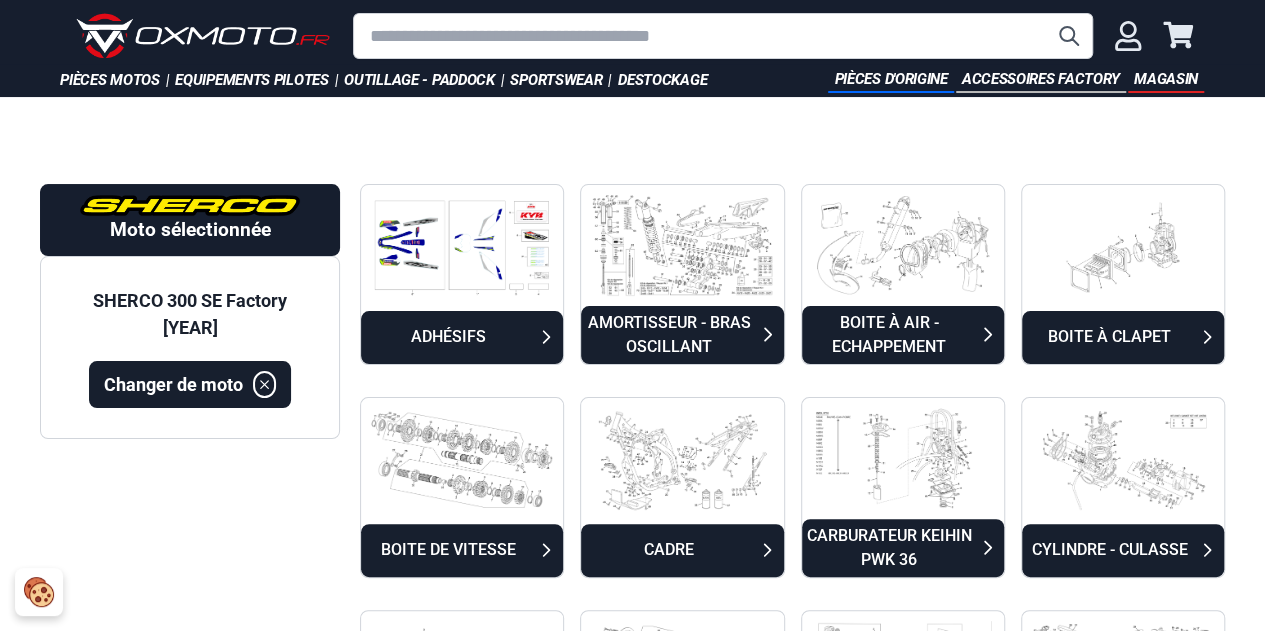 scroll, scrollTop: 0, scrollLeft: 0, axis: both 